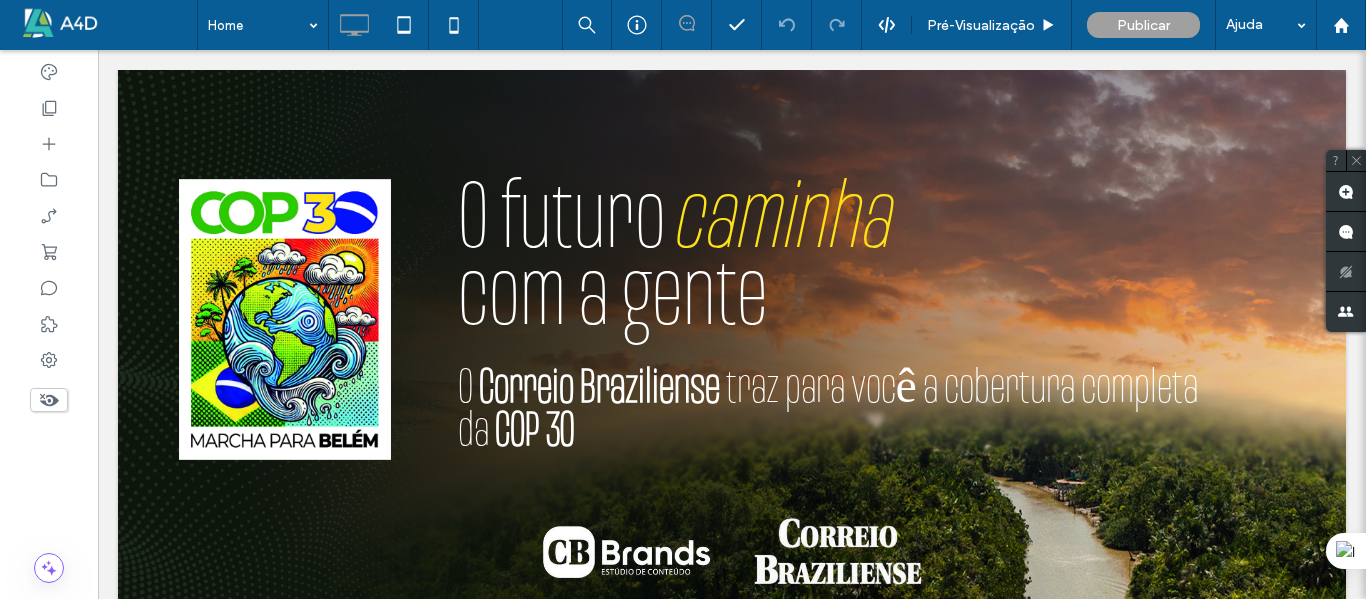 scroll, scrollTop: 2860, scrollLeft: 0, axis: vertical 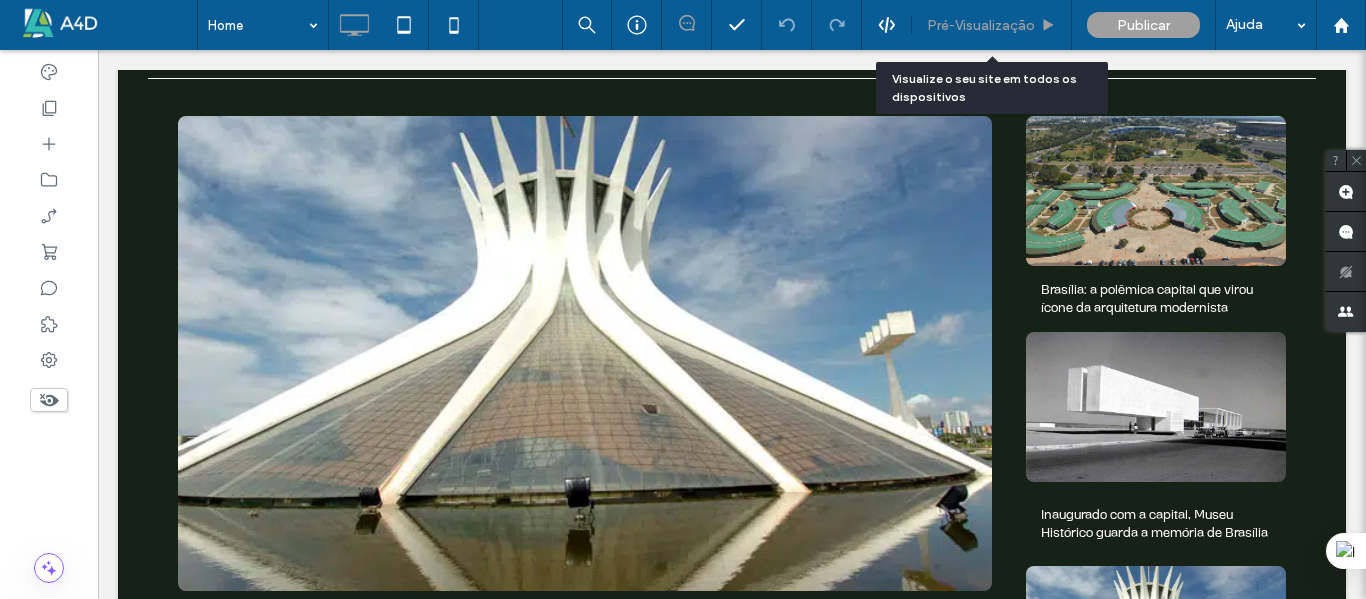 click on "Pré-Visualizaçāo" at bounding box center (981, 25) 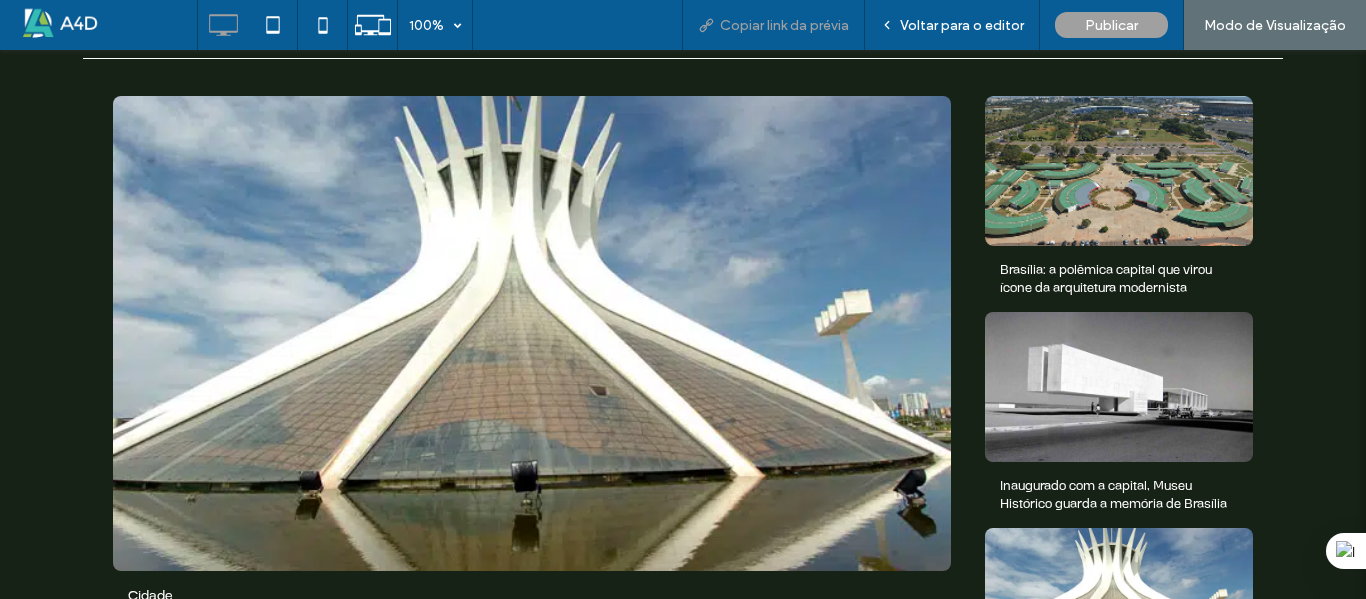 click on "Copiar link da prévia" at bounding box center (784, 25) 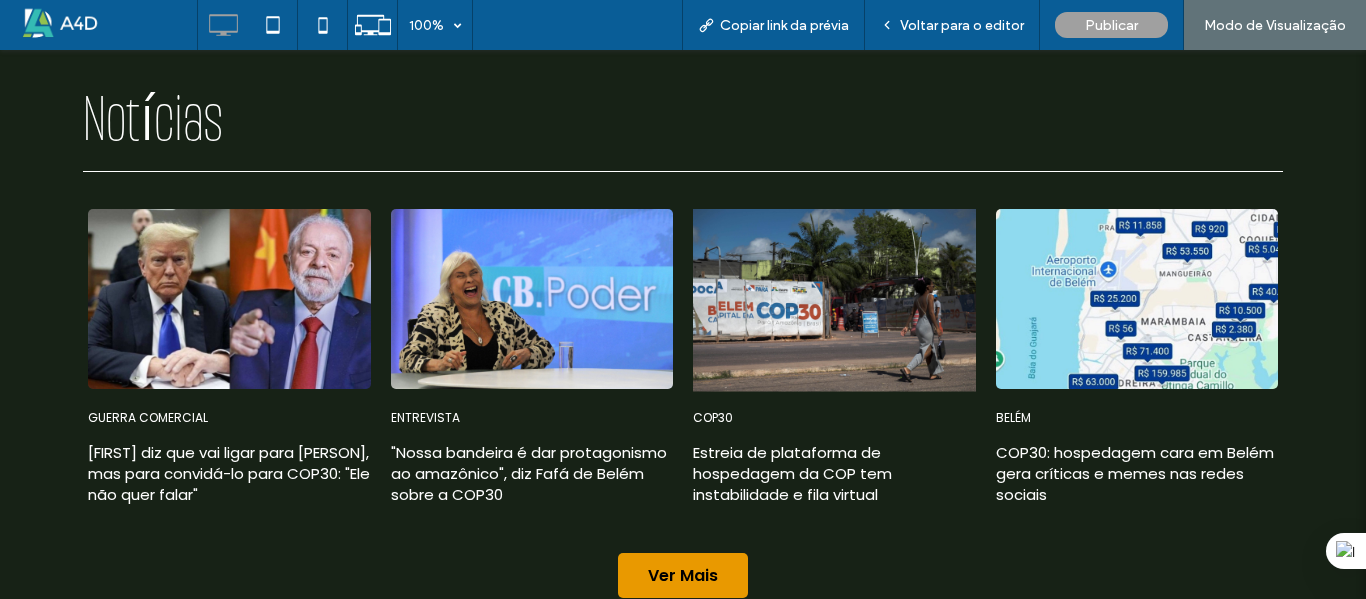 scroll, scrollTop: 1600, scrollLeft: 0, axis: vertical 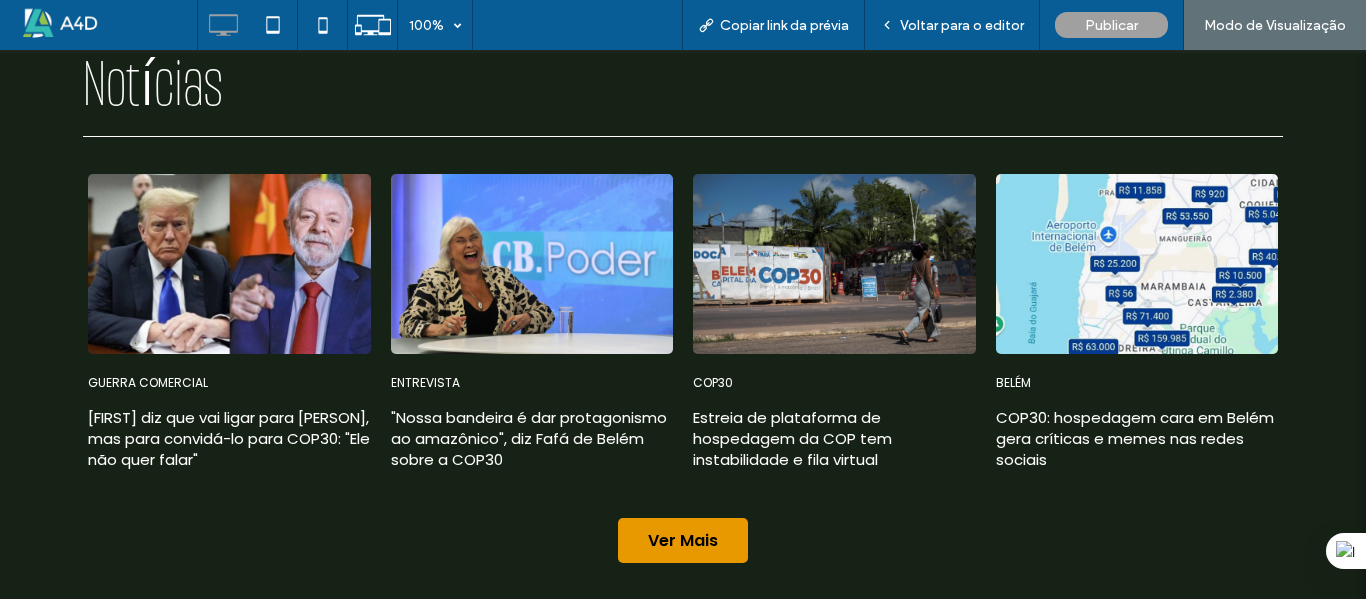 click on "CB Debate
Lorem ipsum dolor sit amet, consectetur adipiscing elit. Etiam eu turpis molestie, dictum est a, mattis tellus. Sed dignissim, metus nec fringilla accumsan, risus sem sollicitudin lacus, ut interdum tellus elit sed risus. Maecenas eget condimentum velit, sit amet feugiat lectus. Class aptent taciti sociosqu ad litora torquent per conubia nostra, per inceptos himenaeos. Praesent auctor purus luctus enim egestas, ac scelerisque ante pulvinar. Donec ut rhoncus ex. Suspendisse ac rhoncus nisl, eu tempor urna. Curabitur vel bibendum lorem. Morbi convallis convallis diam sit amet lacinia. Aliquam in elementum tellus.
Faça a sua inscrição
Not í cias
Guerra comercial
Lula diz que vai ligar para Trump, mas para convidá-lo para COP30: "Ele não quer falar"" at bounding box center (683, 179) 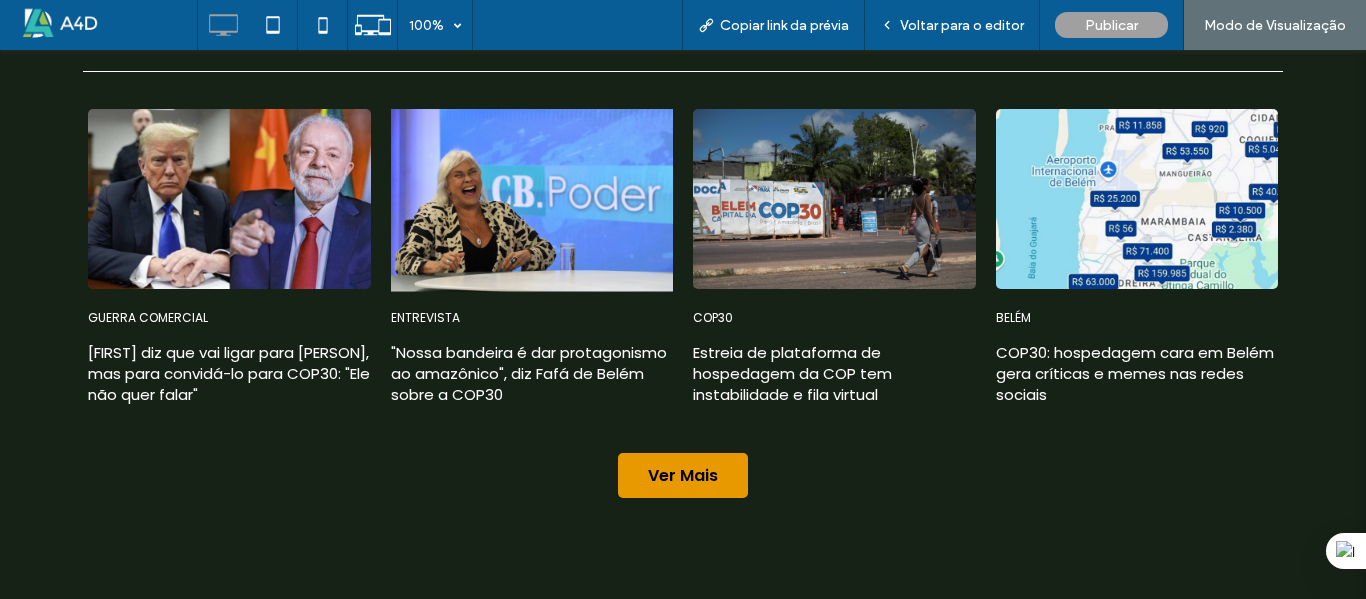 scroll, scrollTop: 1700, scrollLeft: 0, axis: vertical 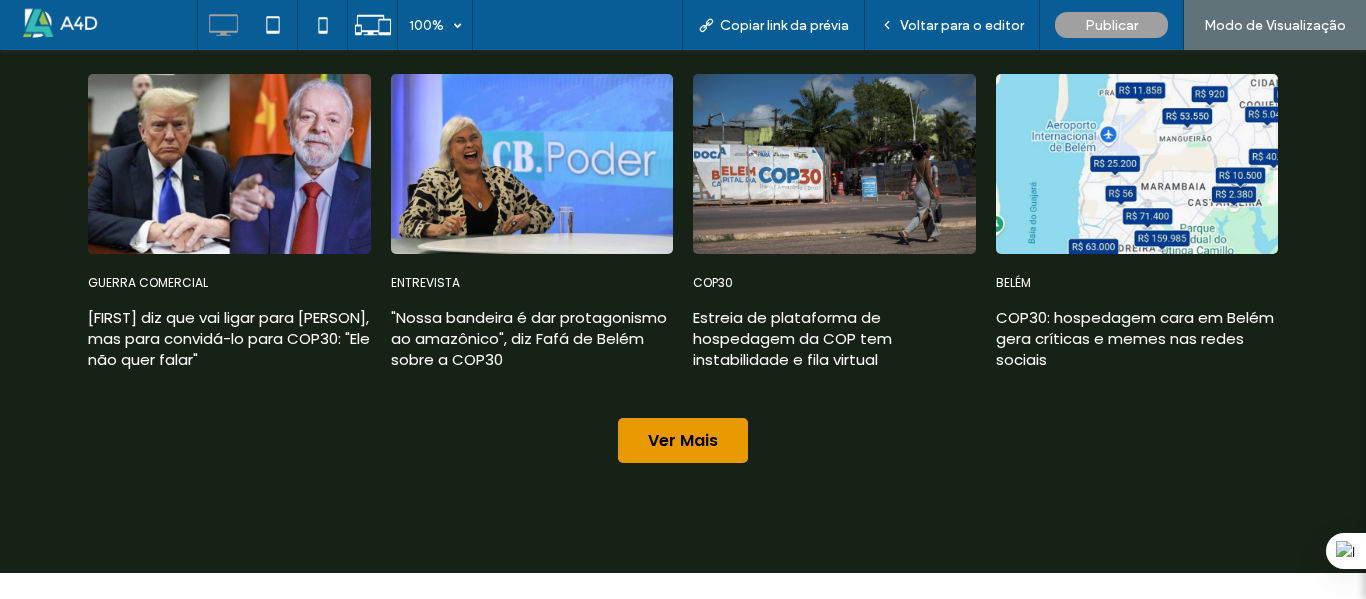 click on "Ver Mais" at bounding box center (683, 440) 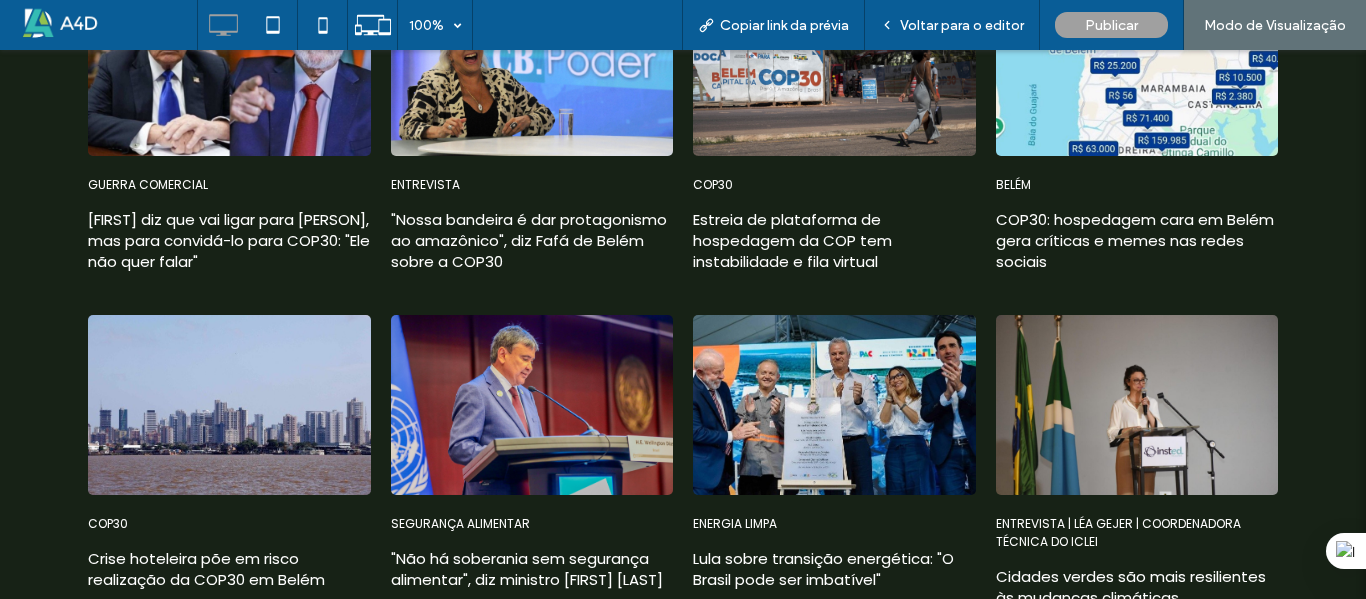 scroll, scrollTop: 1901, scrollLeft: 0, axis: vertical 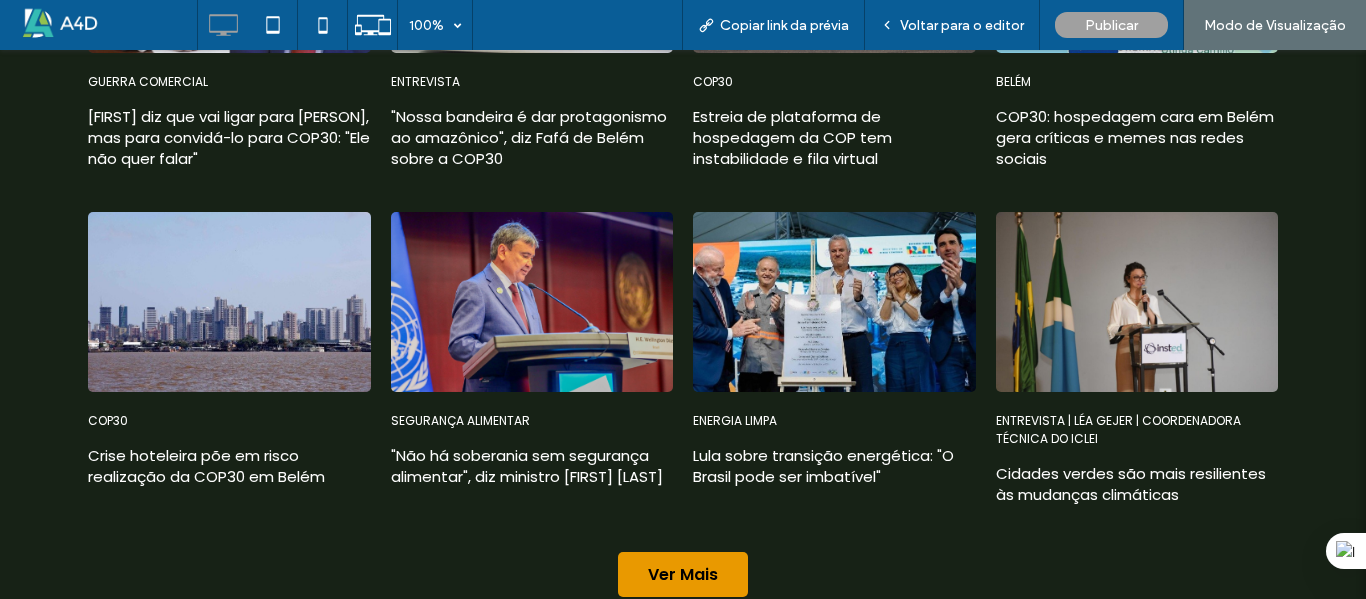 click on "Ver Mais" at bounding box center (683, 574) 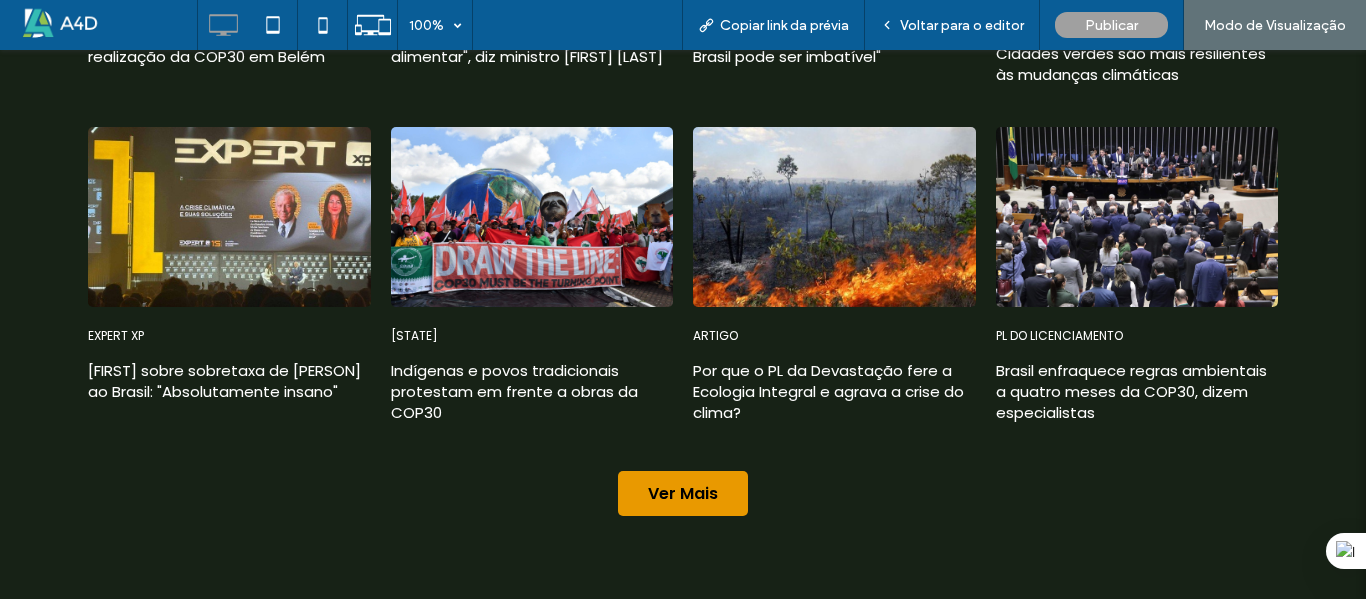 scroll, scrollTop: 2354, scrollLeft: 0, axis: vertical 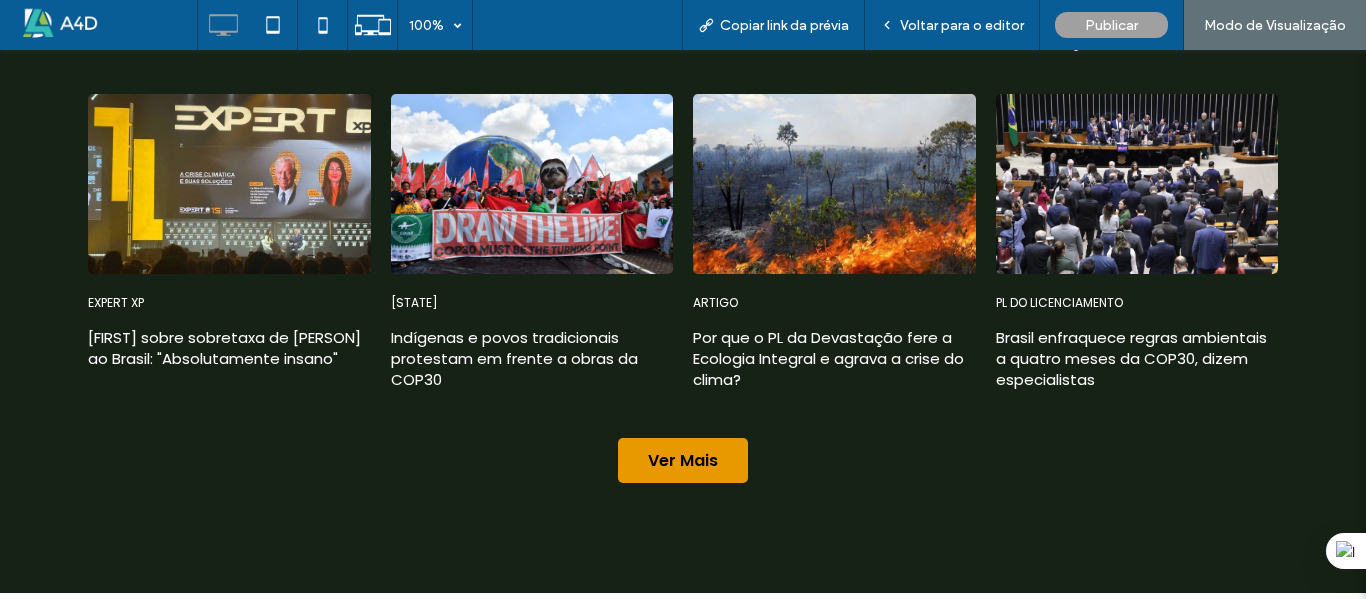 click on "Ver Mais" at bounding box center [683, 460] 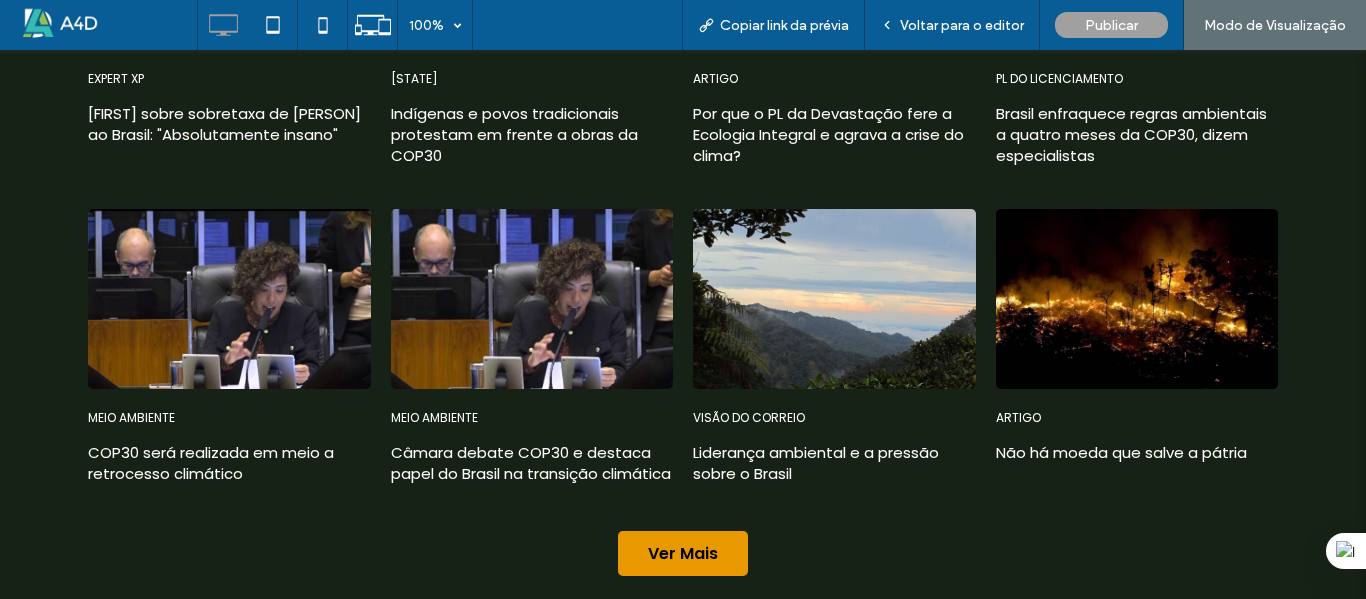 click on "Ver Mais" at bounding box center (683, 553) 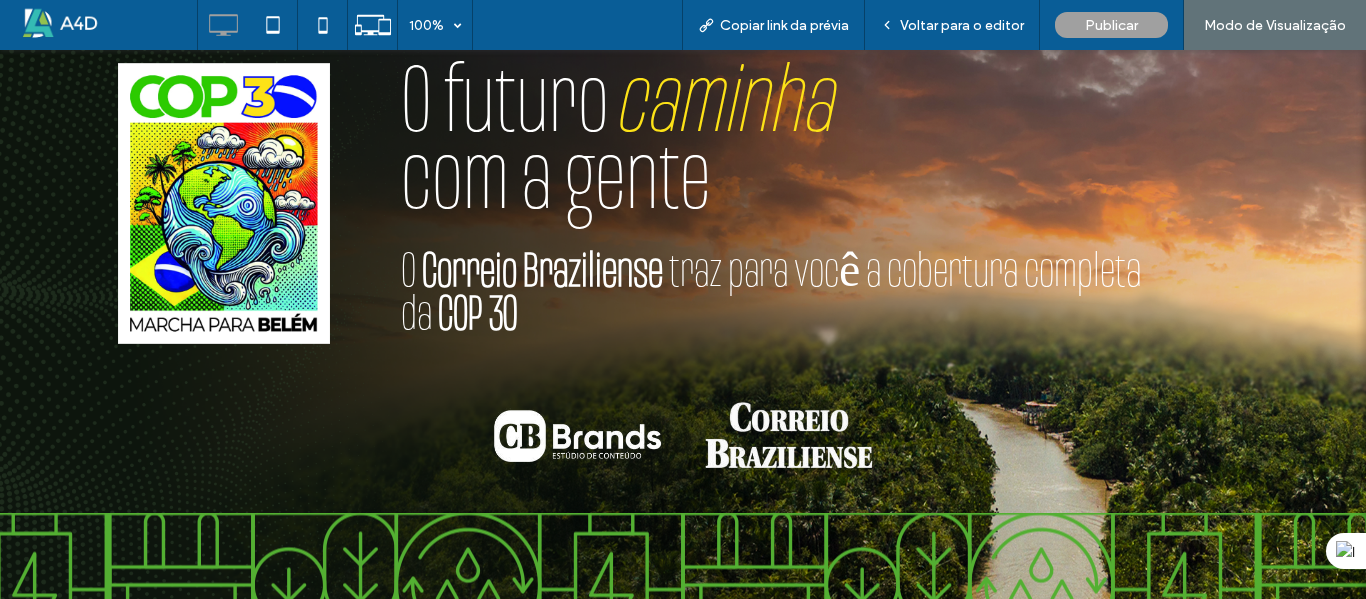 scroll, scrollTop: 0, scrollLeft: 0, axis: both 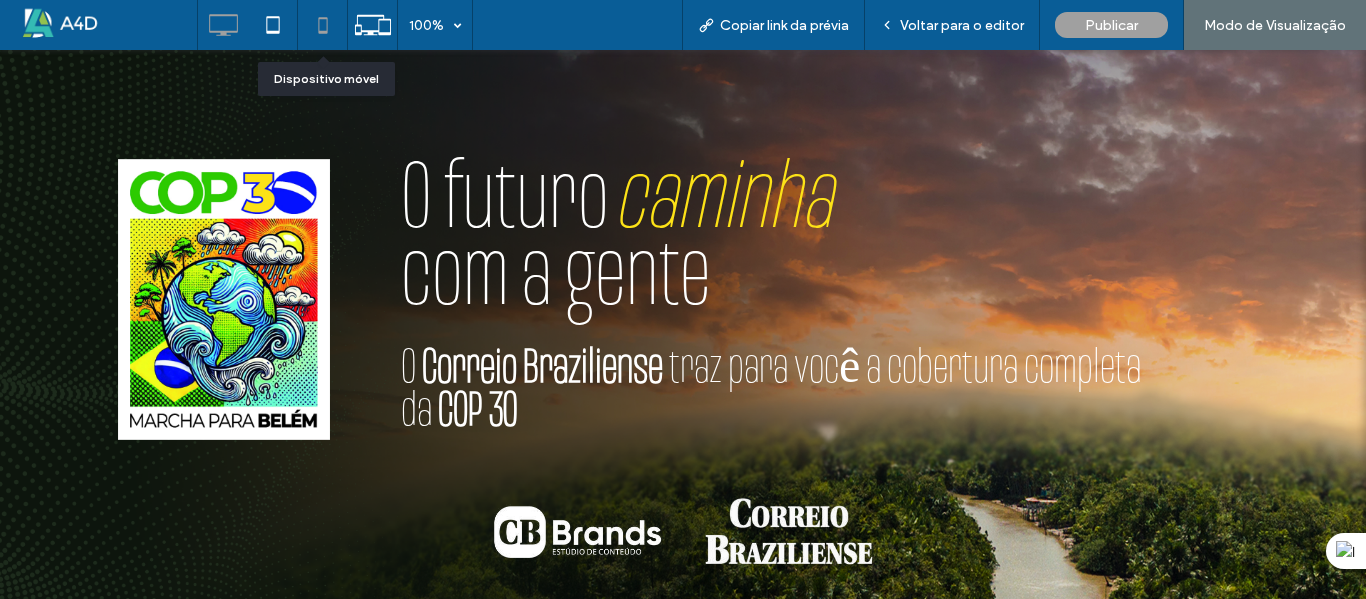click 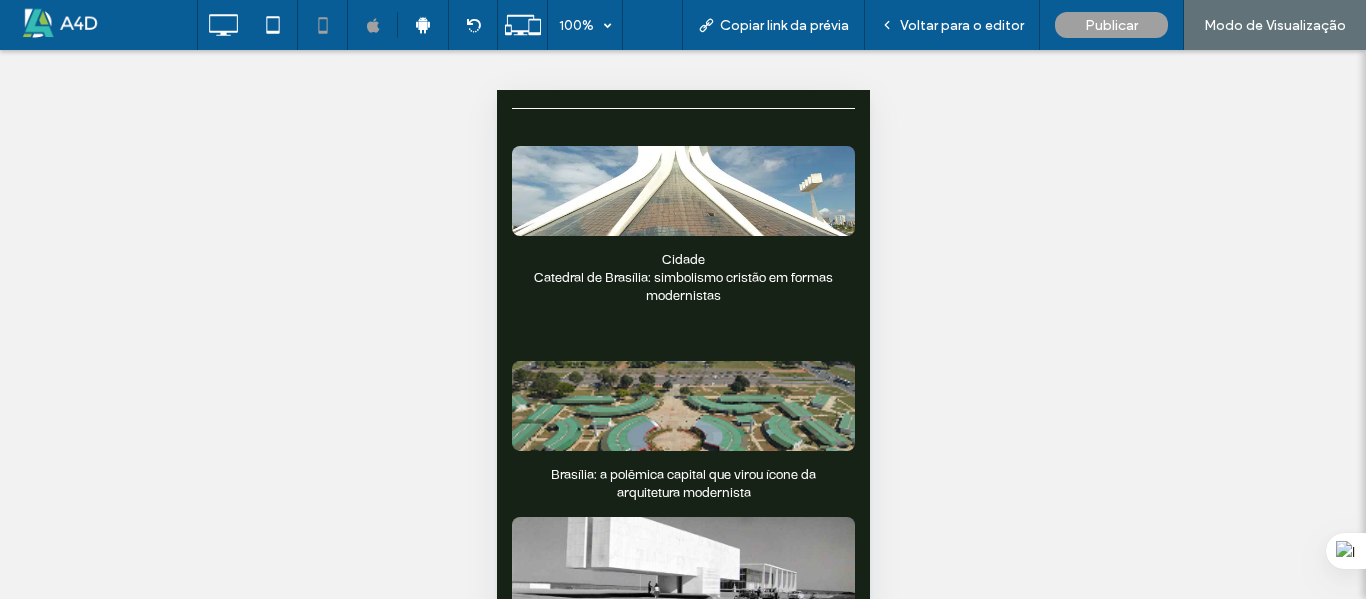 scroll, scrollTop: 2900, scrollLeft: 0, axis: vertical 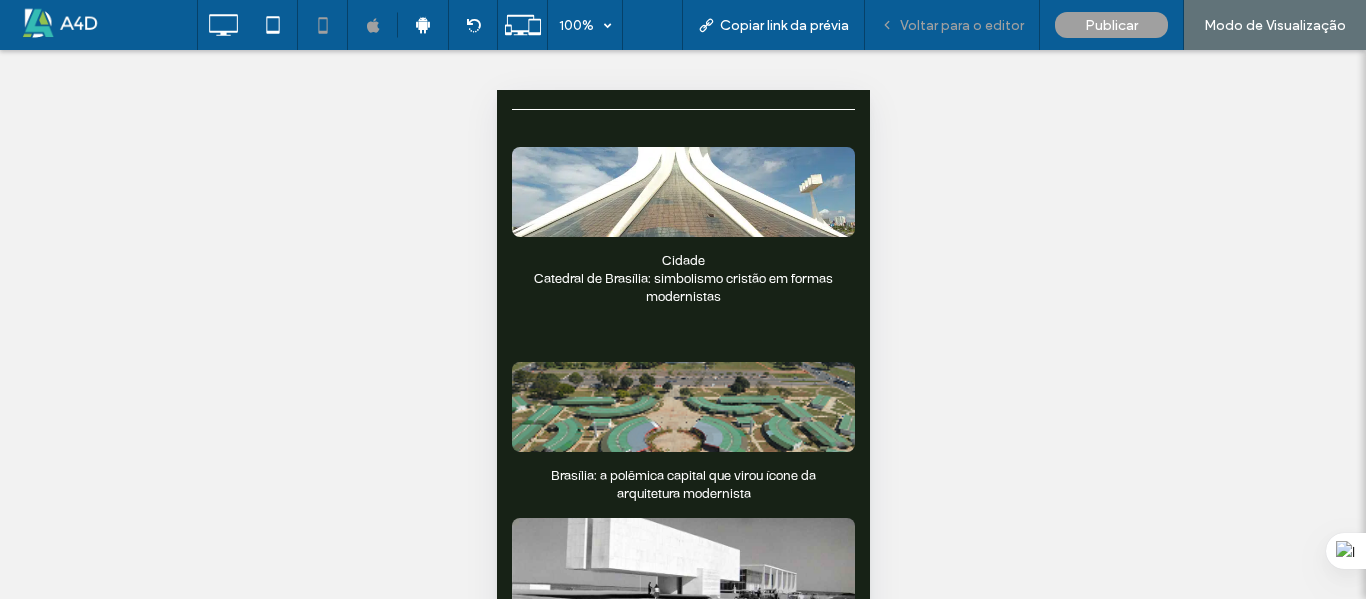 click on "Voltar para o editor" at bounding box center [962, 25] 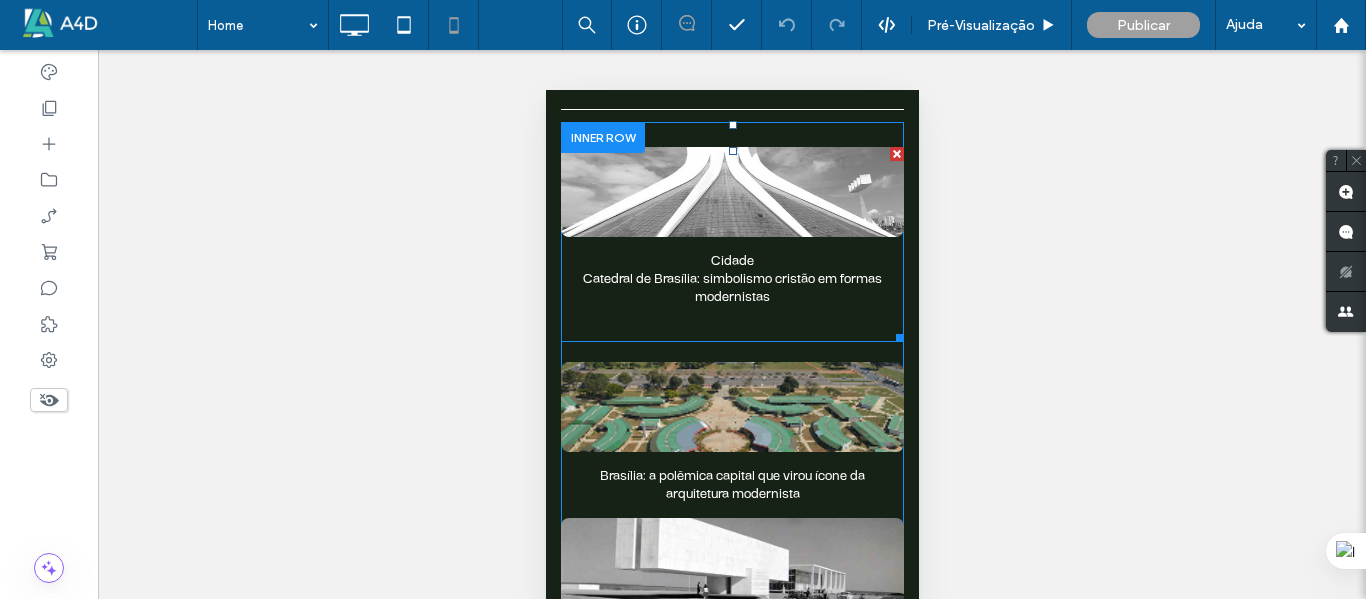 click at bounding box center (731, 192) 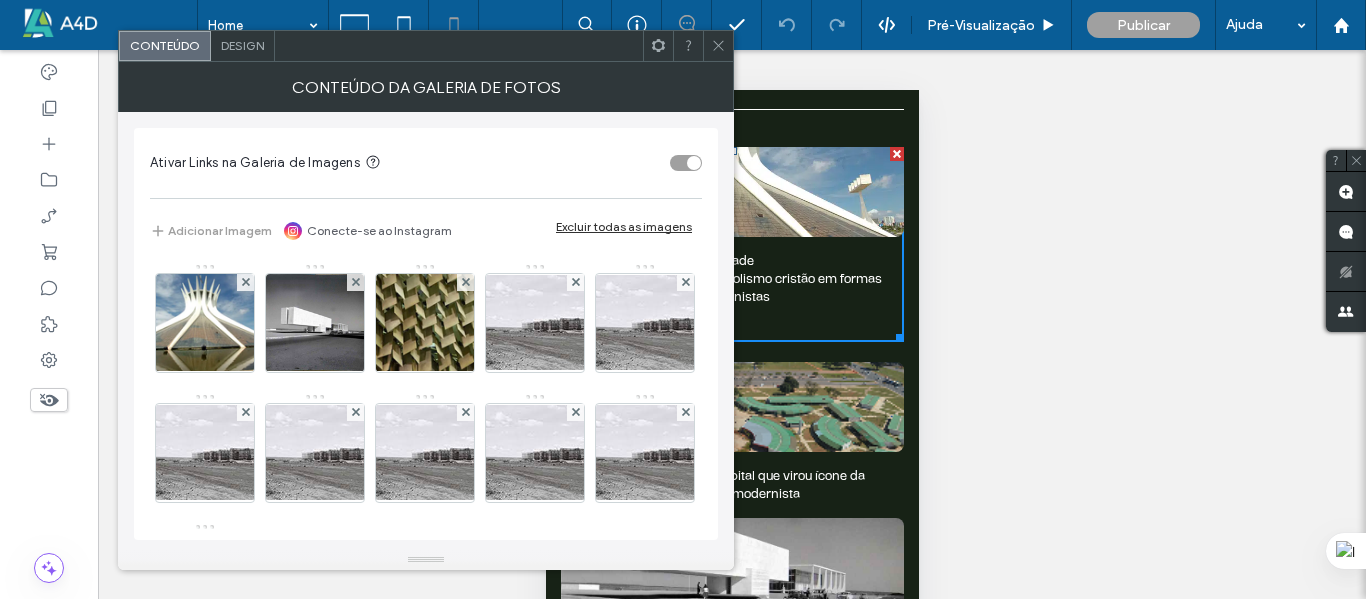 click on "Design" at bounding box center [242, 45] 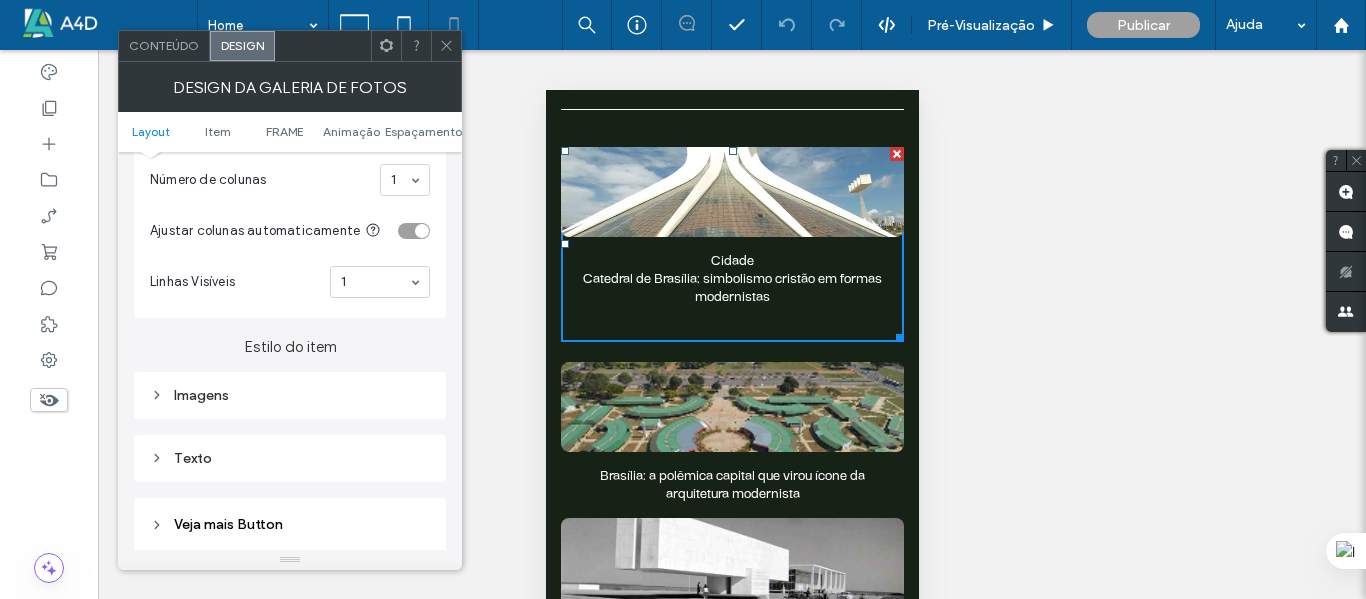 scroll, scrollTop: 700, scrollLeft: 0, axis: vertical 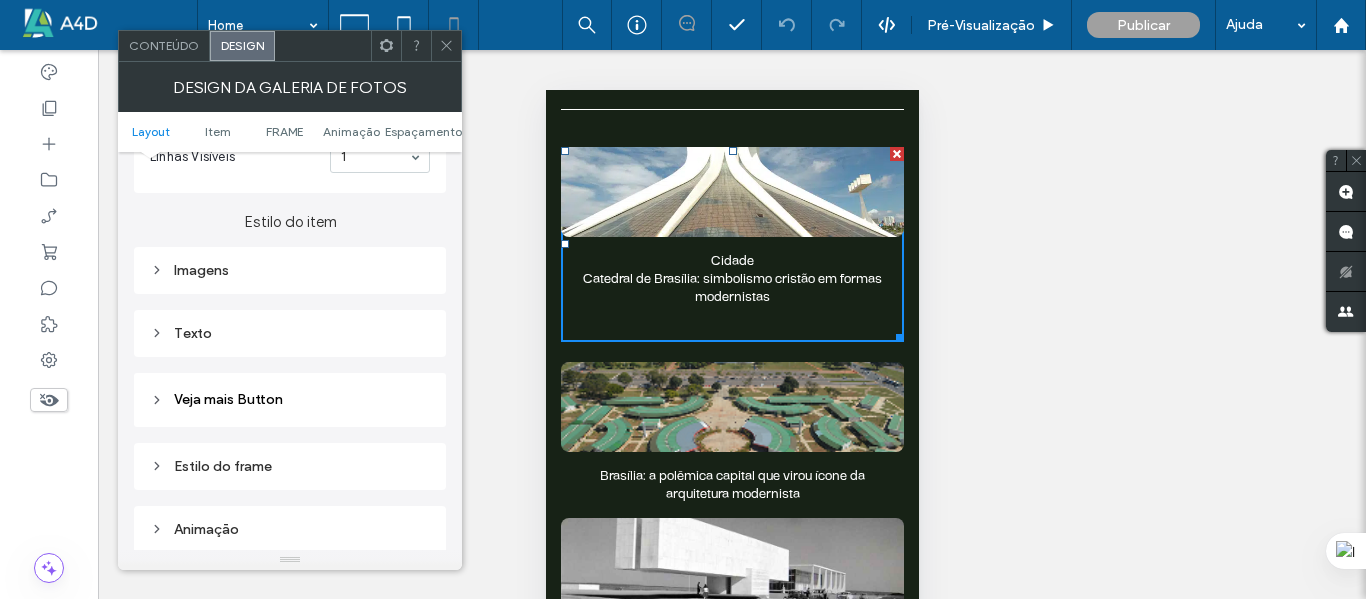click on "Imagens" at bounding box center (290, 270) 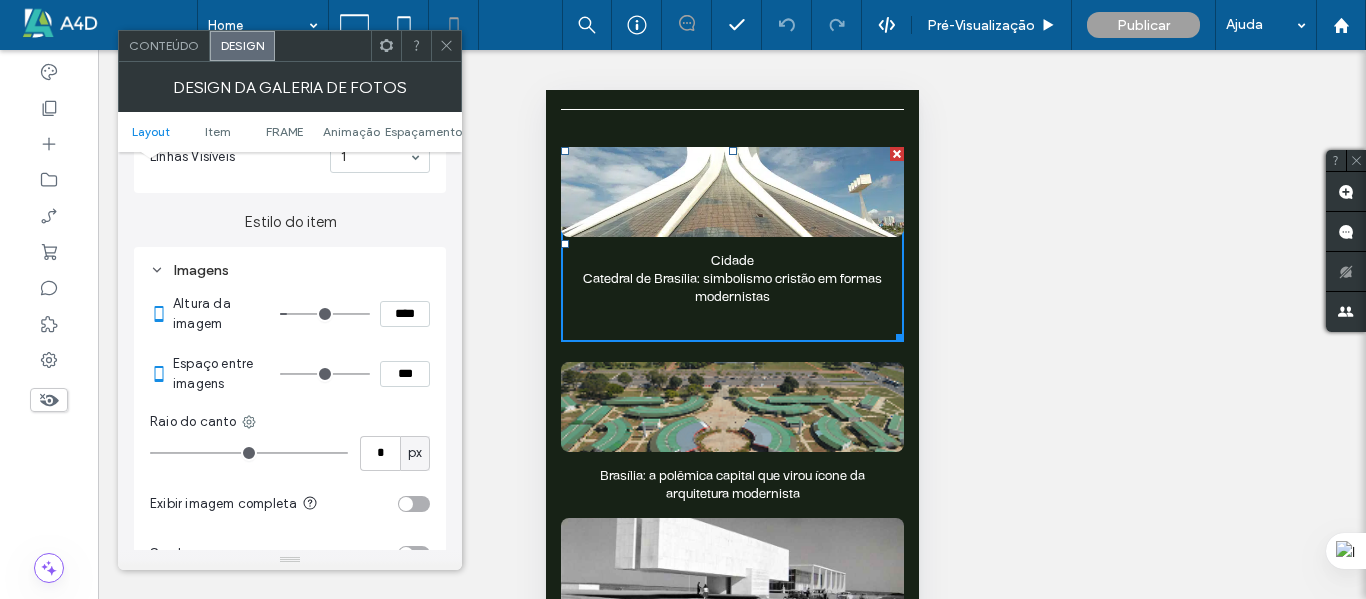 type on "***" 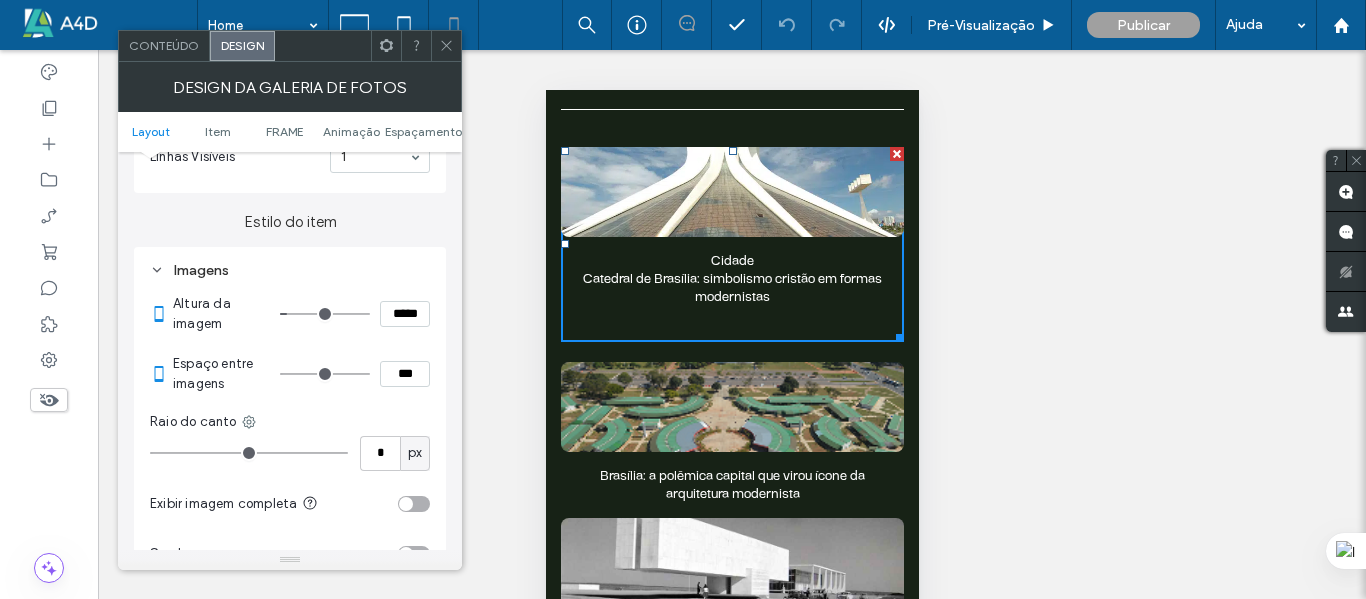 type on "***" 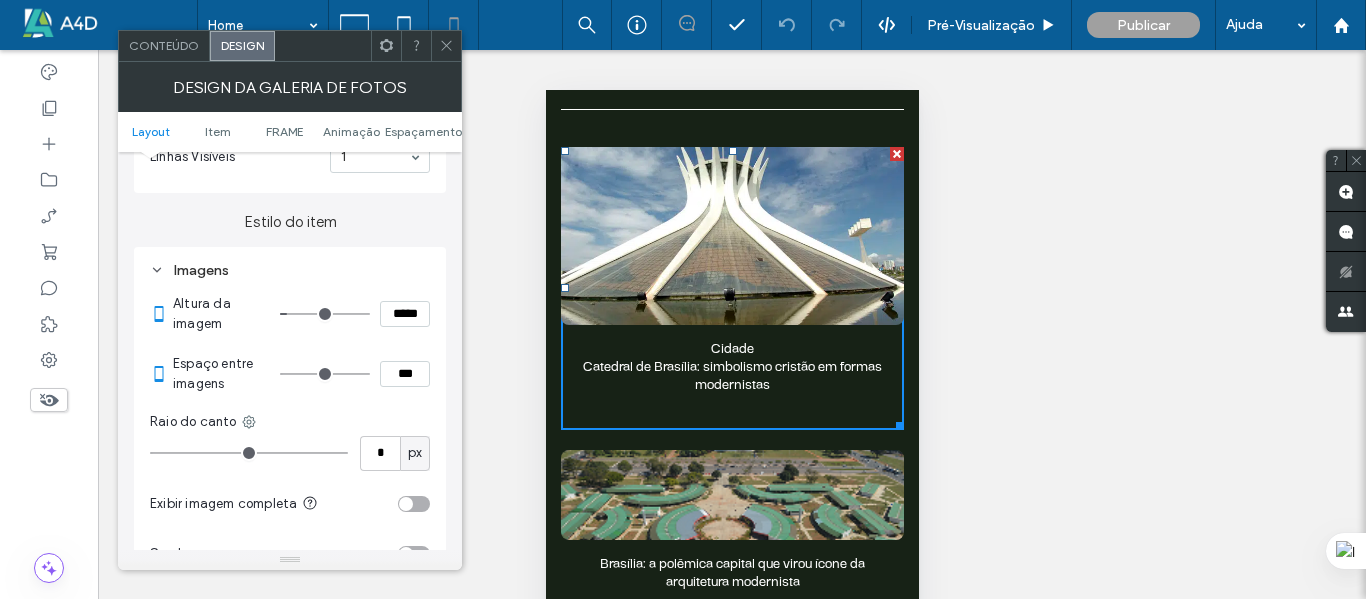 type on "***" 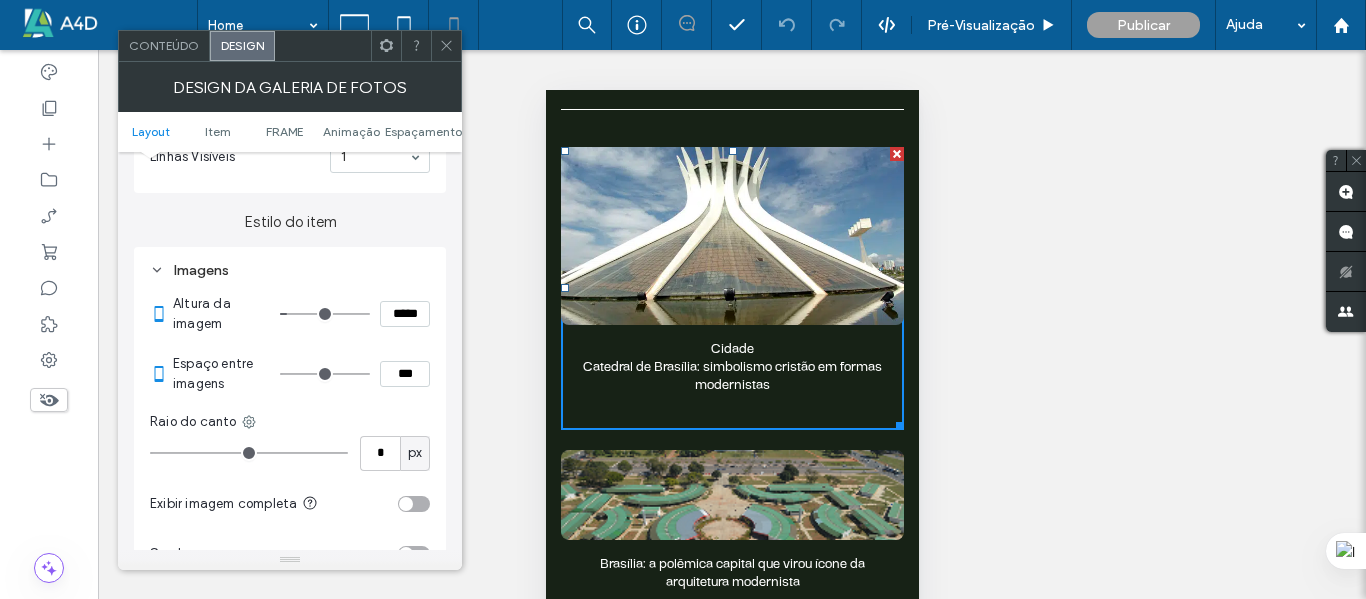 type on "*****" 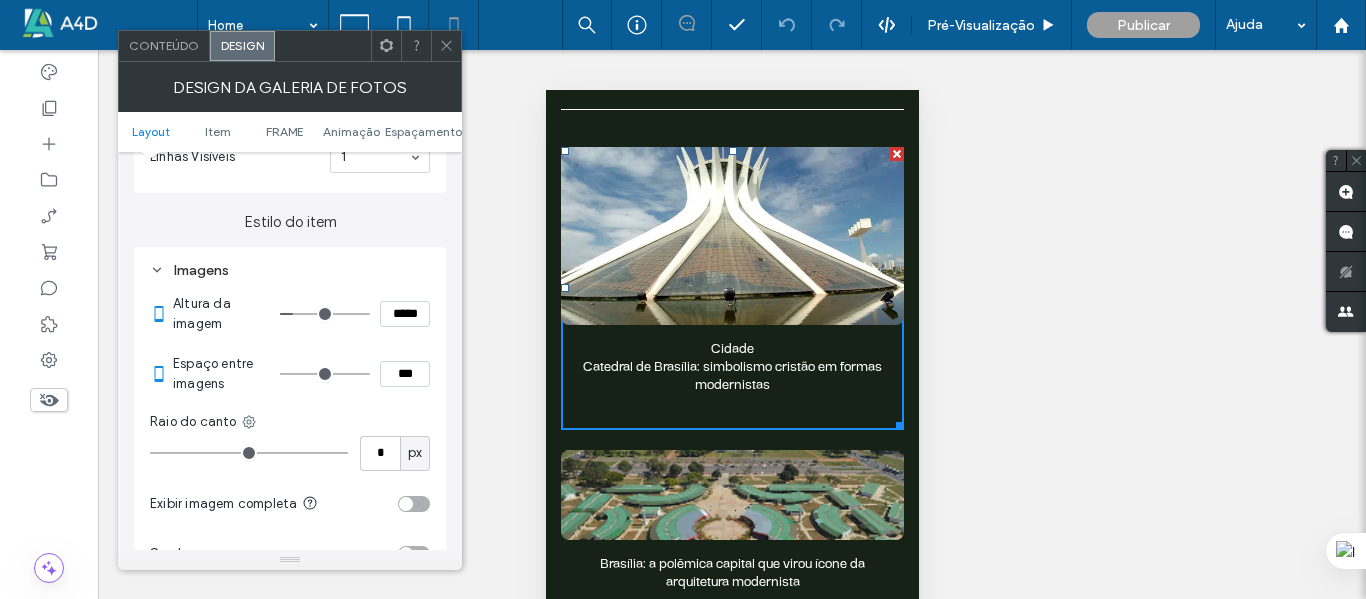 type on "***" 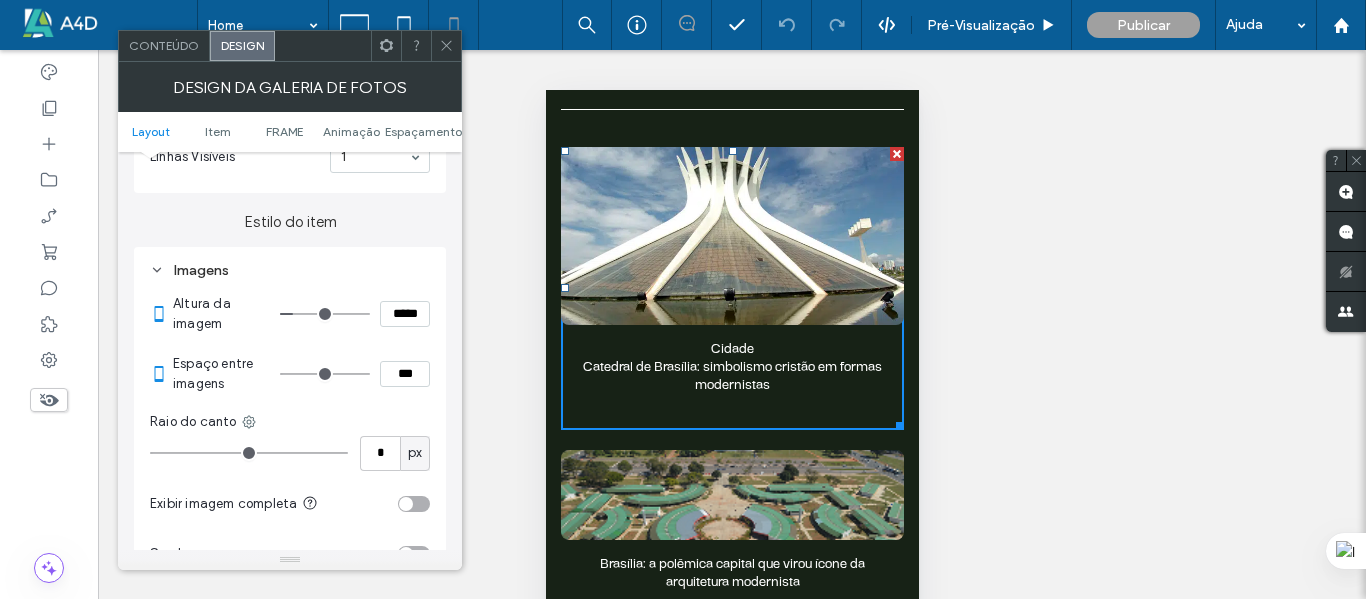 type on "*****" 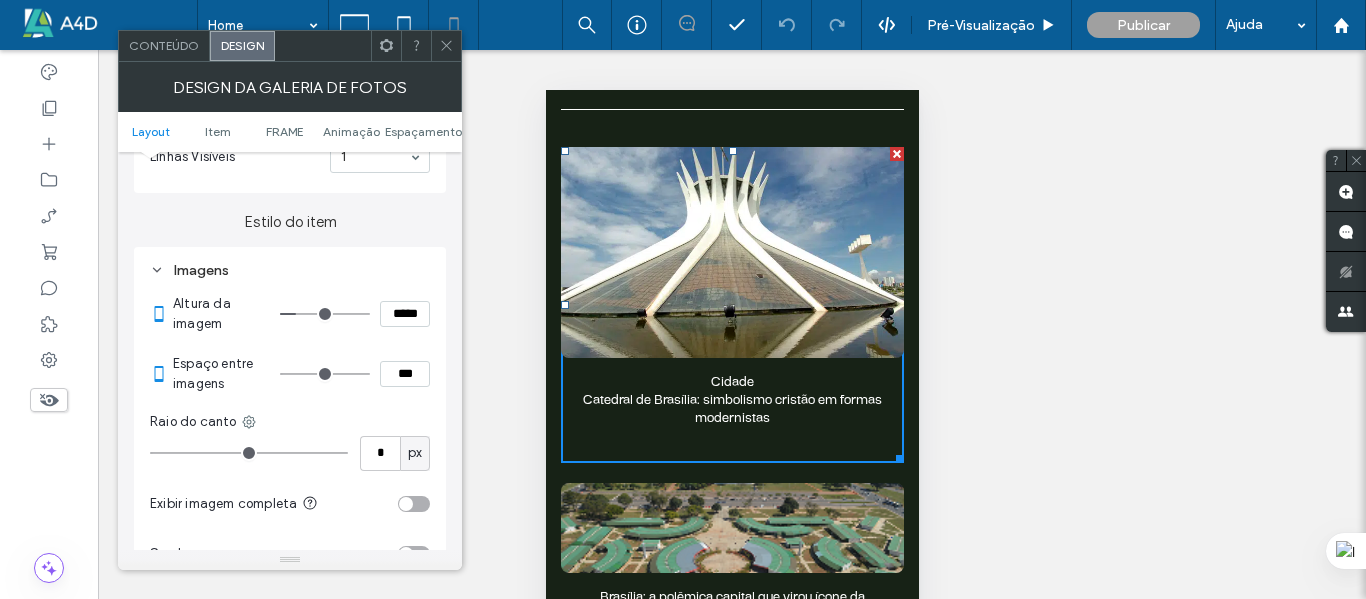 type on "***" 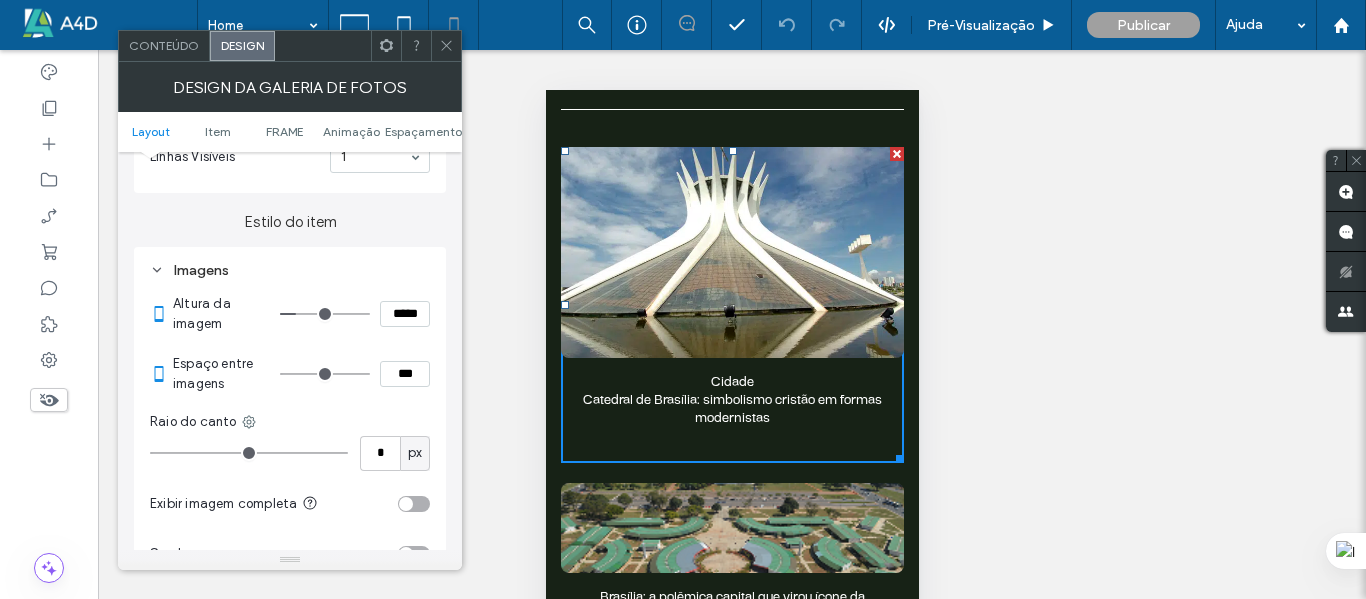 type on "*****" 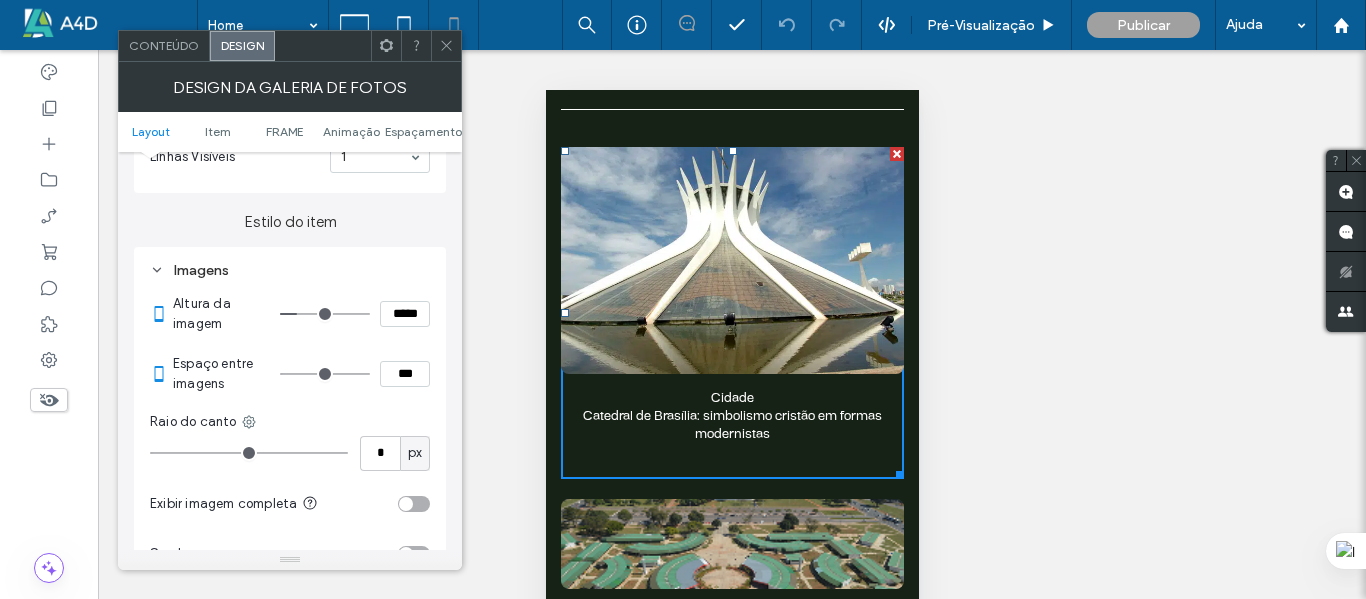 type on "***" 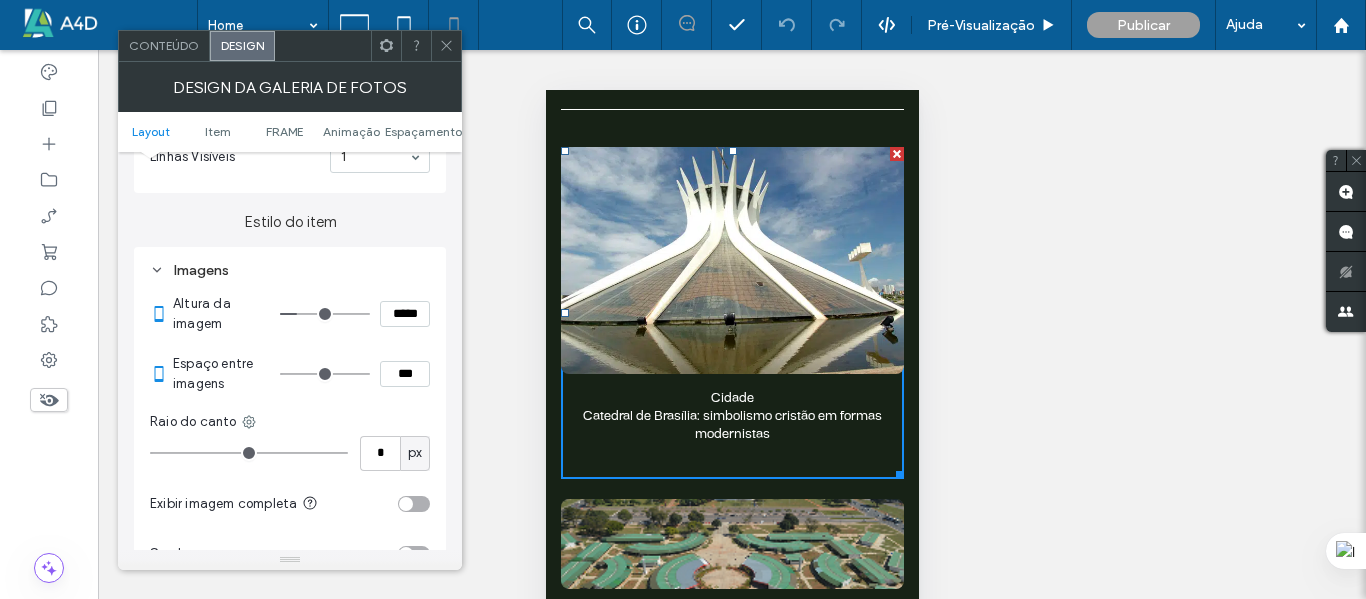 type on "*****" 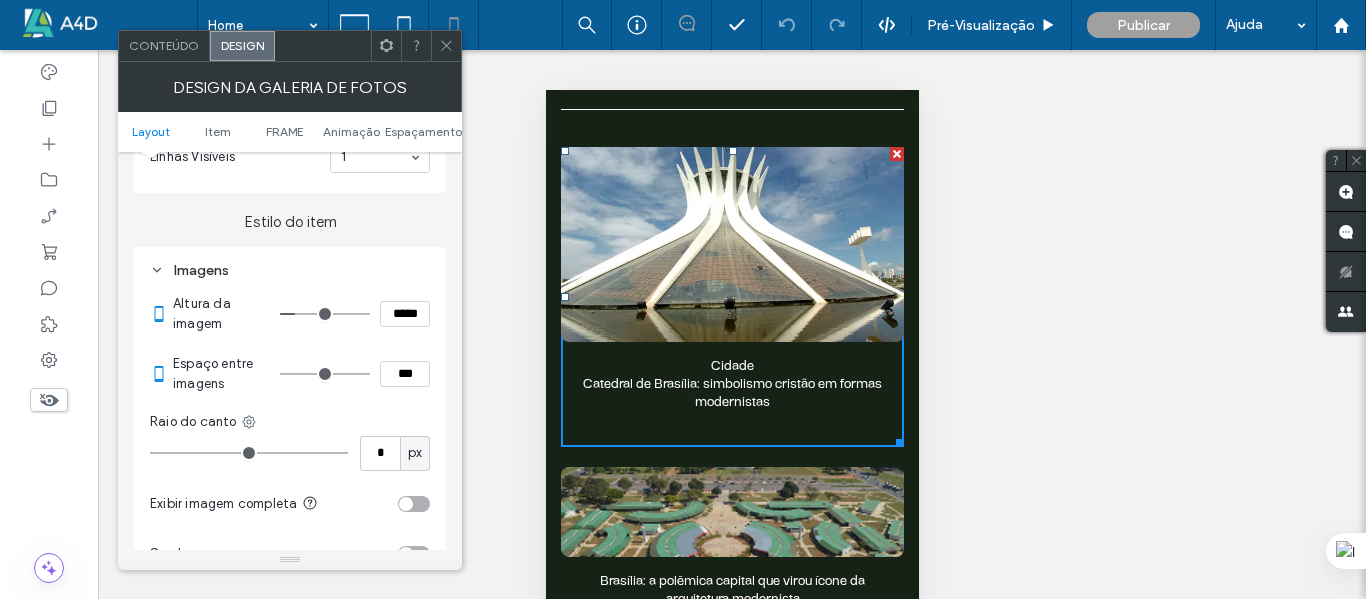 type on "***" 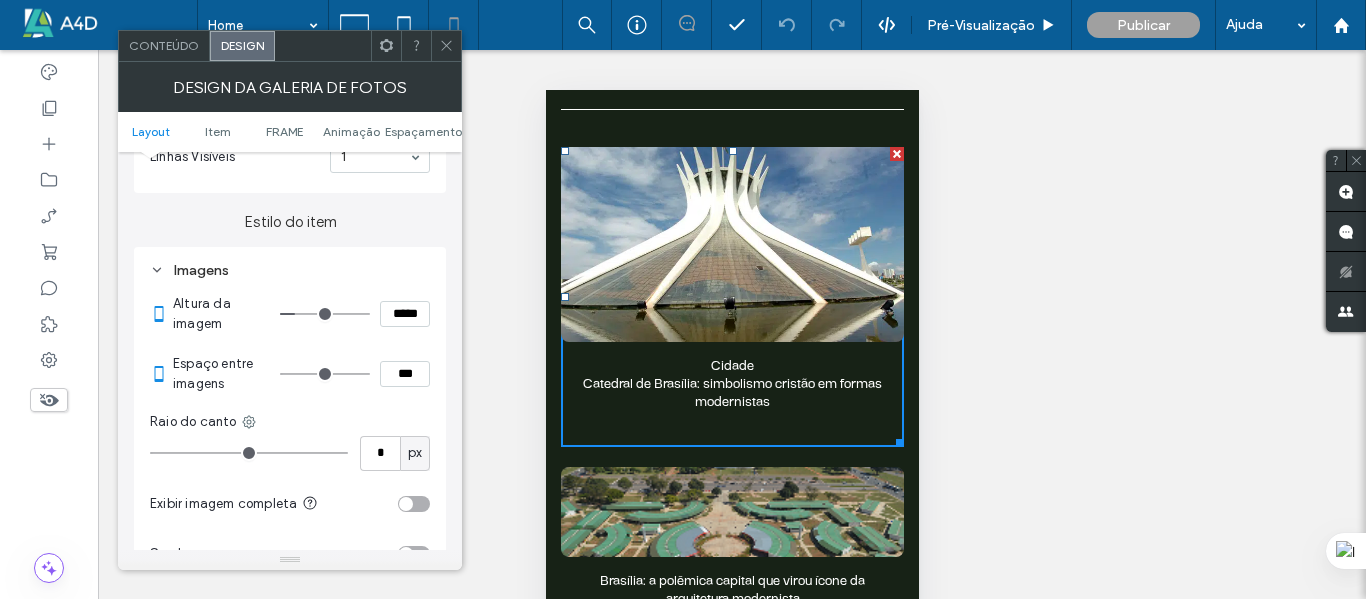 type on "*****" 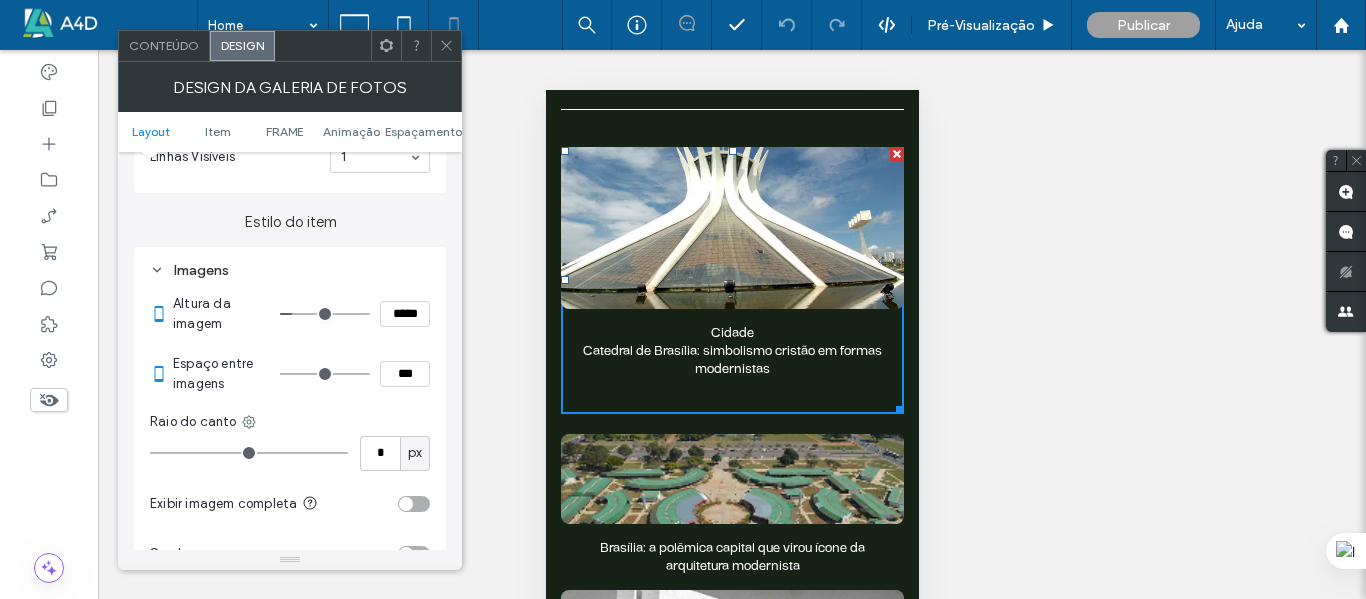 type on "***" 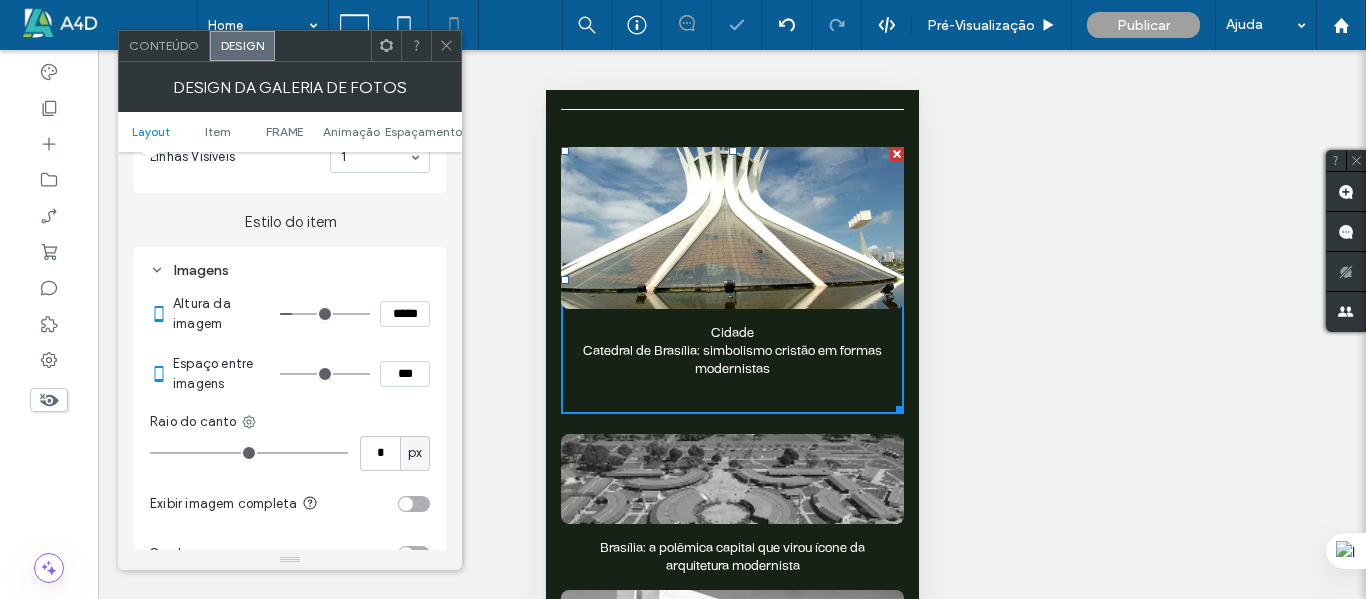 click at bounding box center [731, 479] 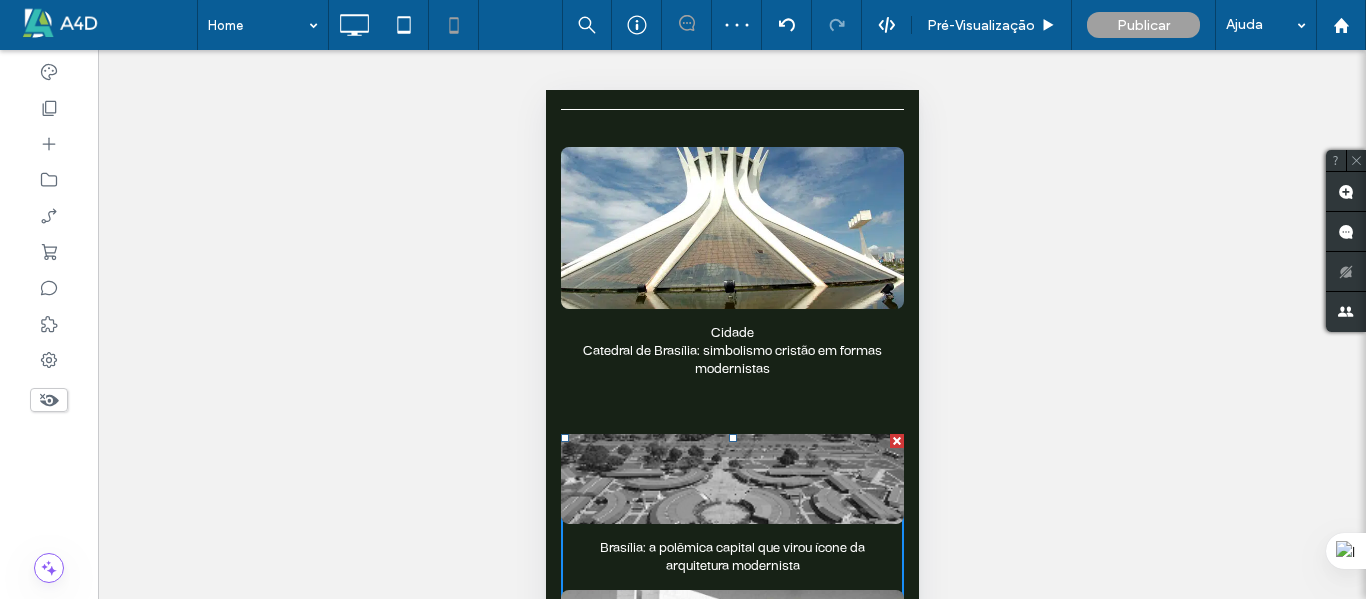 click at bounding box center (731, 479) 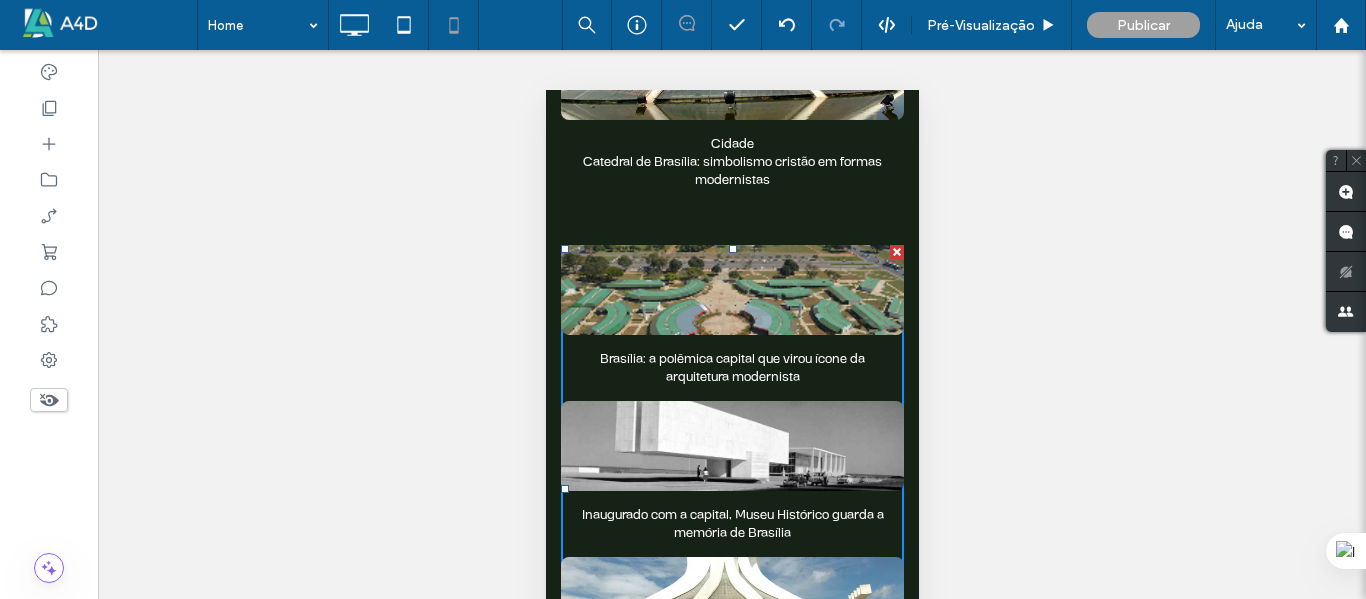 scroll, scrollTop: 3100, scrollLeft: 0, axis: vertical 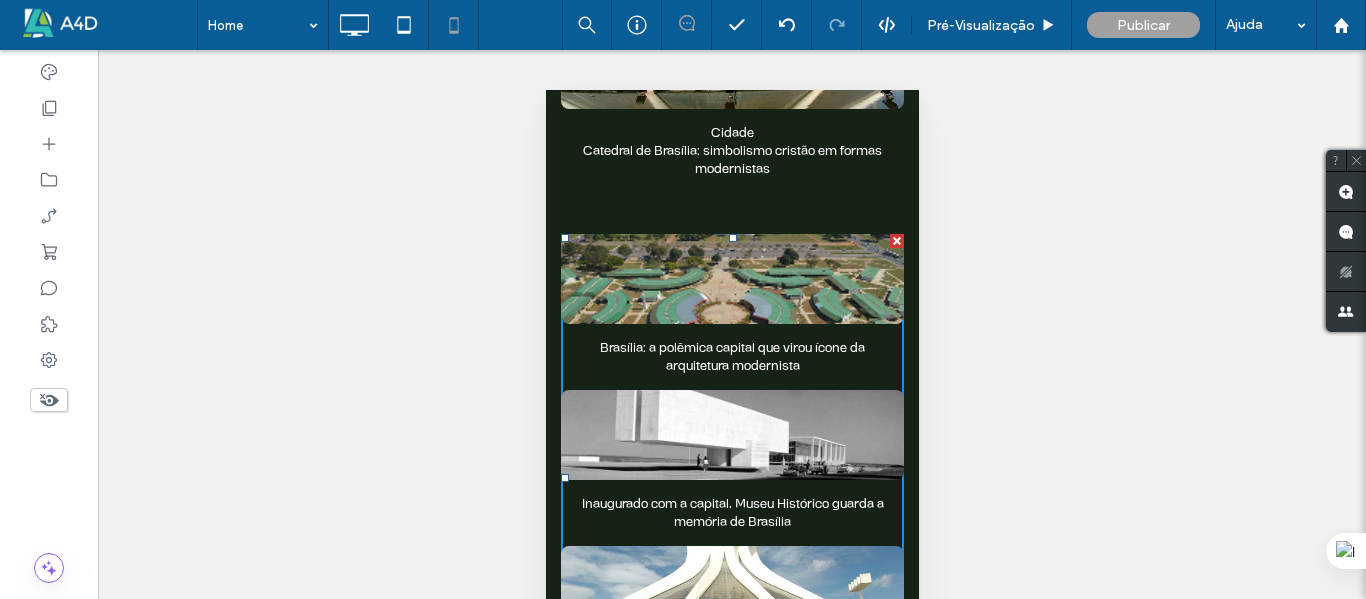 click on "Inaugurado com a capital, Museu Histórico guarda a memória de Brasília
Button" at bounding box center (731, 513) 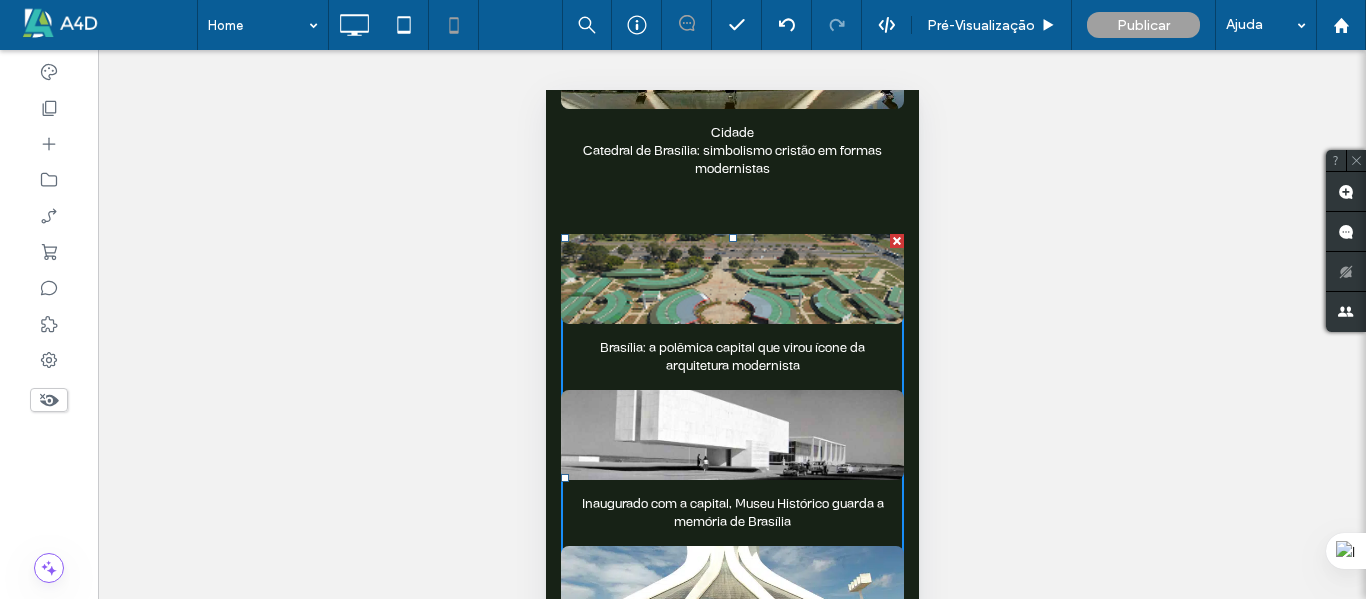 click on "Reexibir?
Sim
Reexibir?
Sim
Reexibir?
Sim
Reexibir?
Sim
Reexibir?
Sim
Reexibir?
Sim
Reexibir?
Sim
Reexibir?
Sim
Reexibir?
Sim" at bounding box center (732, 349) 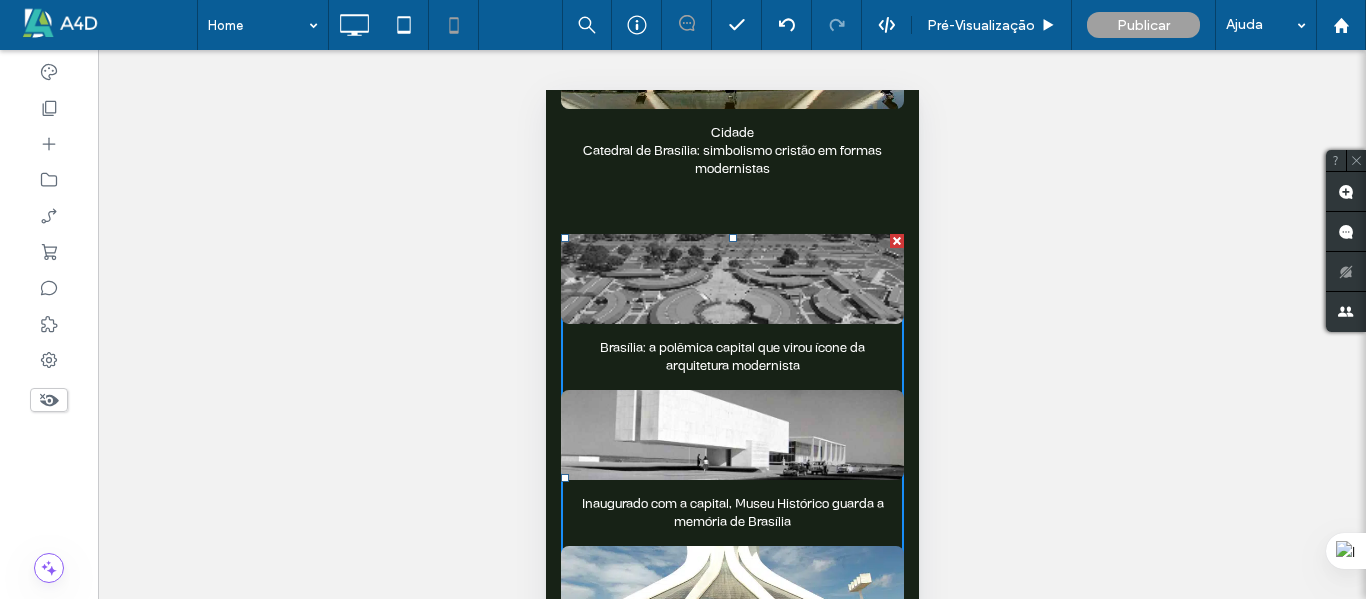 click on "Brasília: a polêmica capital que virou ícone da arquitetura modernista" at bounding box center (731, 357) 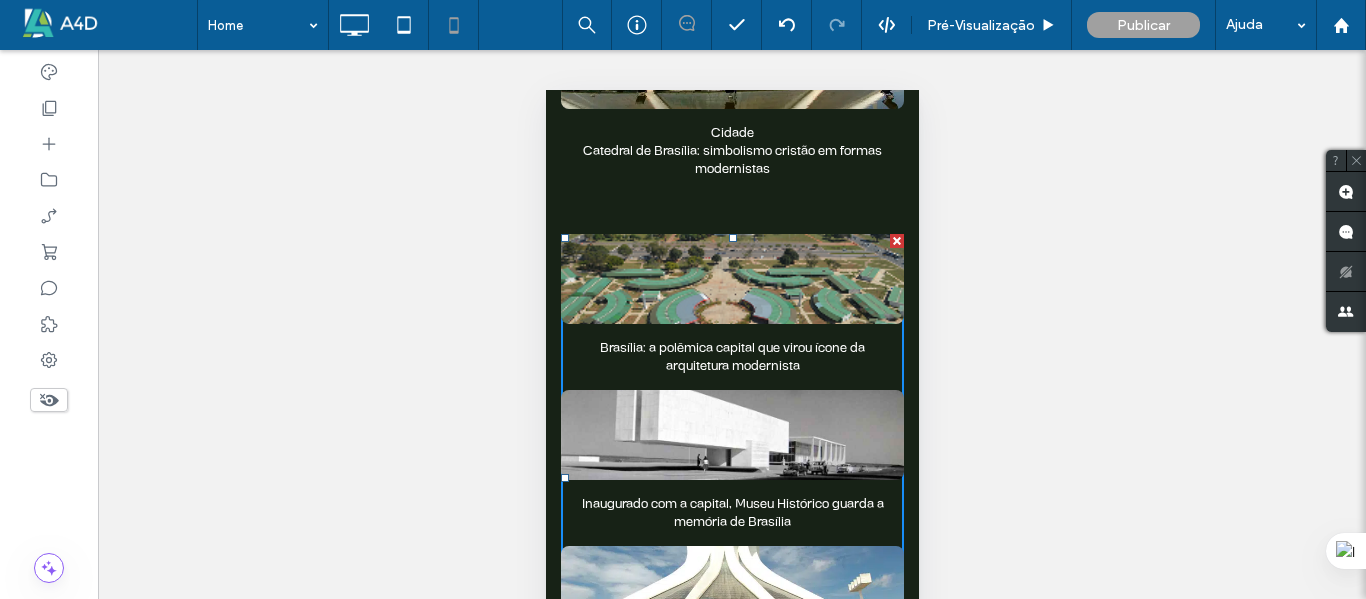 click on "Reexibir?
Sim
Reexibir?
Sim
Reexibir?
Sim
Reexibir?
Sim
Reexibir?
Sim
Reexibir?
Sim
Reexibir?
Sim
Reexibir?
Sim
Reexibir?
Sim" at bounding box center [732, 349] 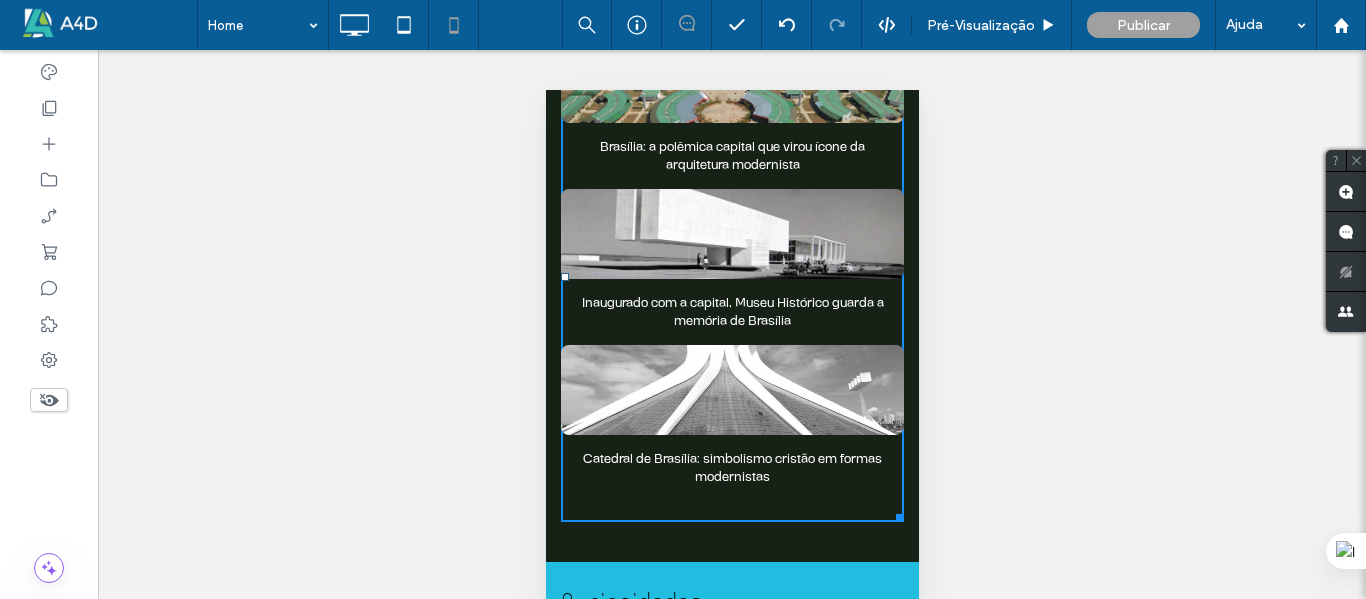 scroll, scrollTop: 3400, scrollLeft: 0, axis: vertical 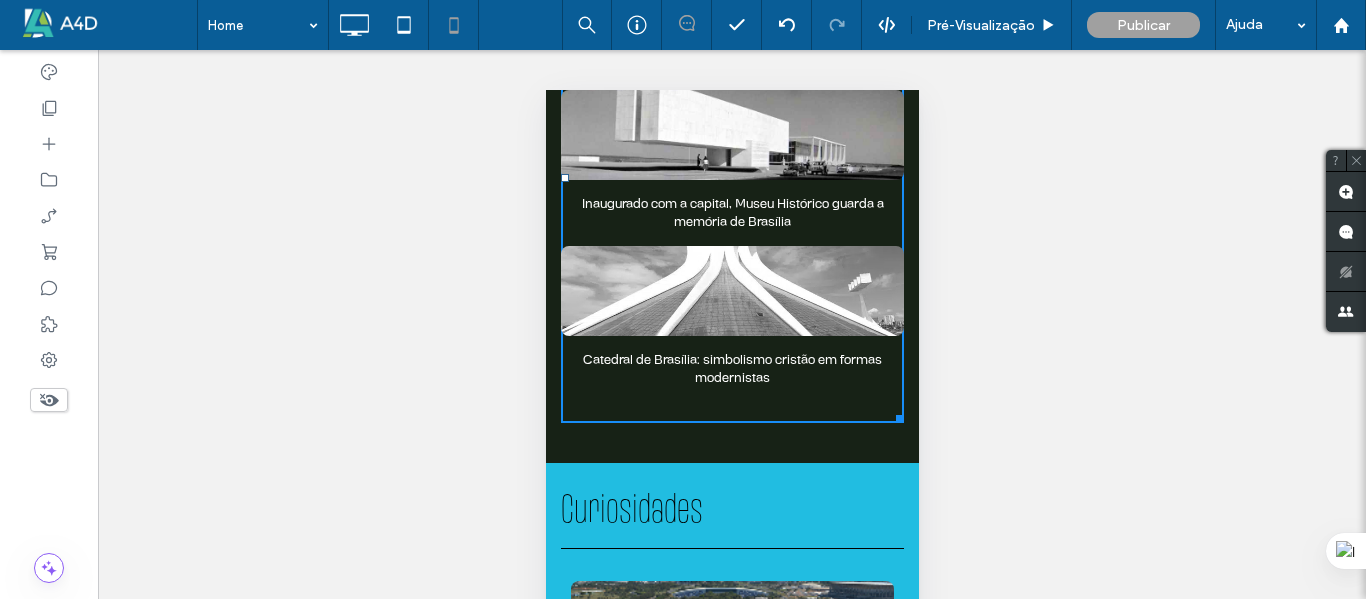 click on "Catedral de Brasília: simbolismo cristão em formas modernistas
Button" at bounding box center (731, 369) 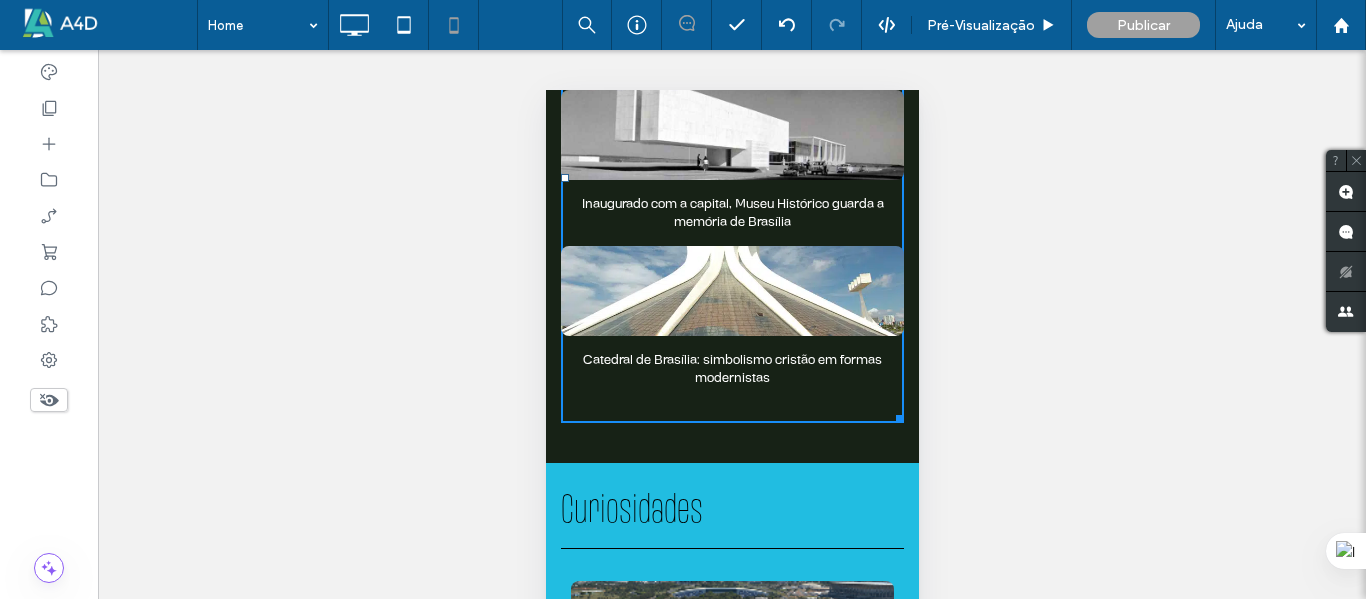 click on "Reexibir?
Sim
Reexibir?
Sim
Reexibir?
Sim
Reexibir?
Sim
Reexibir?
Sim
Reexibir?
Sim
Reexibir?
Sim
Reexibir?
Sim
Reexibir?
Sim" at bounding box center (732, 349) 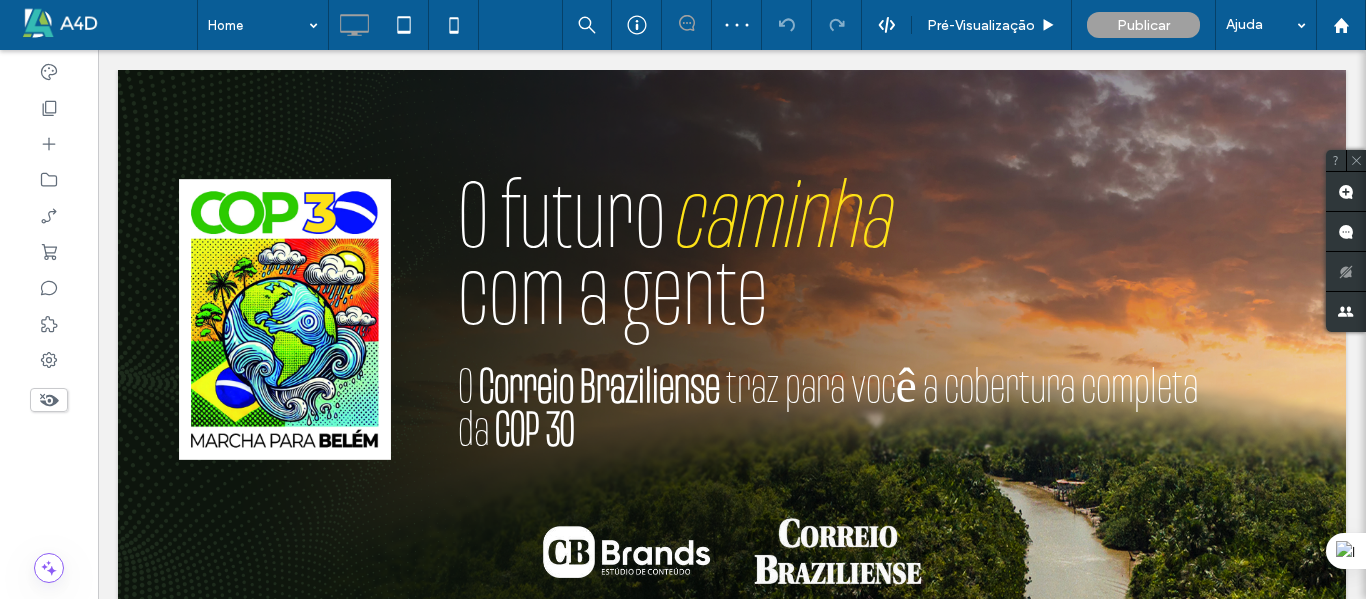 scroll, scrollTop: 0, scrollLeft: 0, axis: both 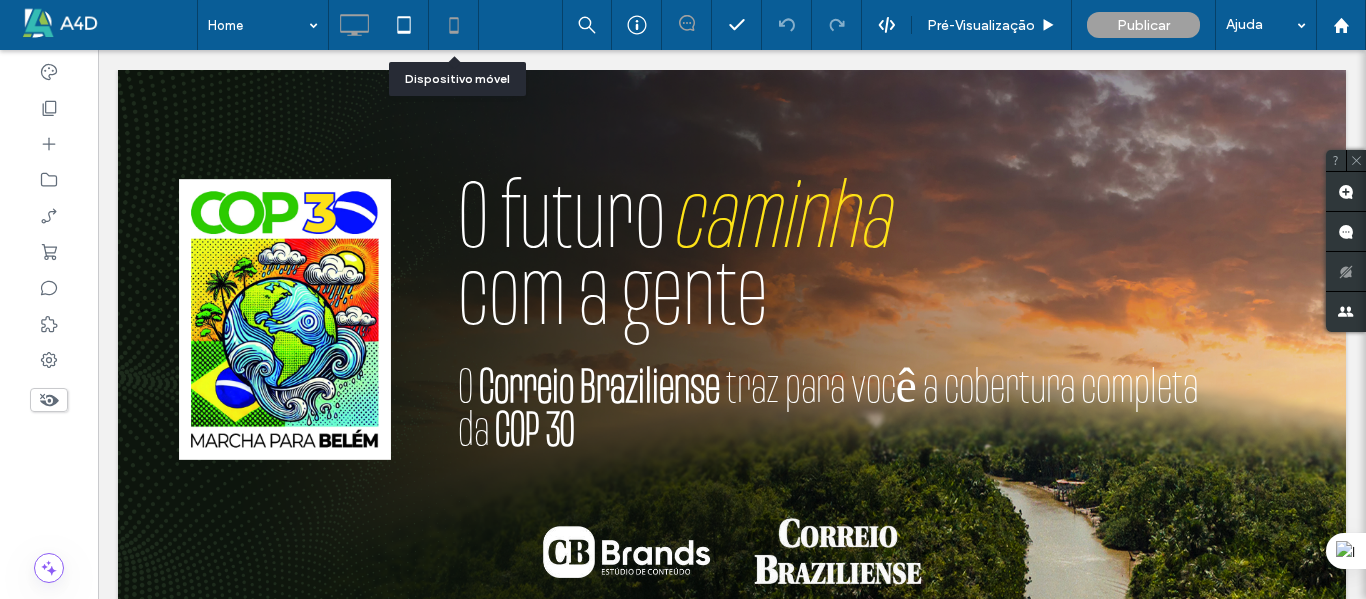 click 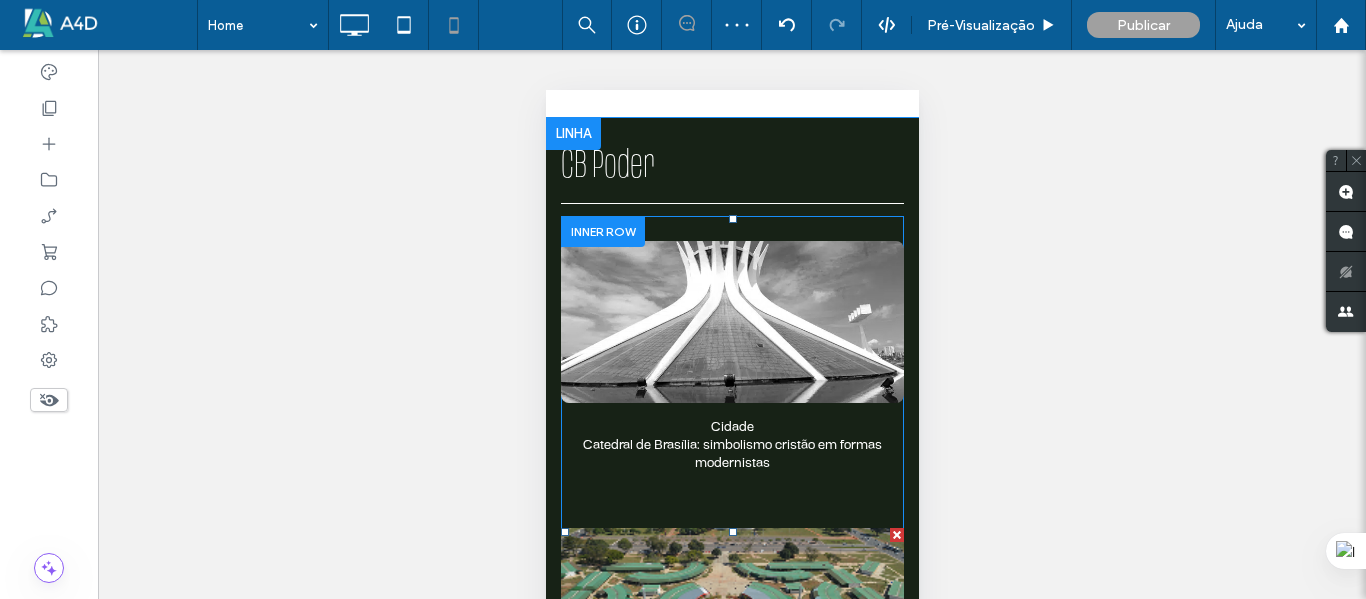 scroll, scrollTop: 2800, scrollLeft: 0, axis: vertical 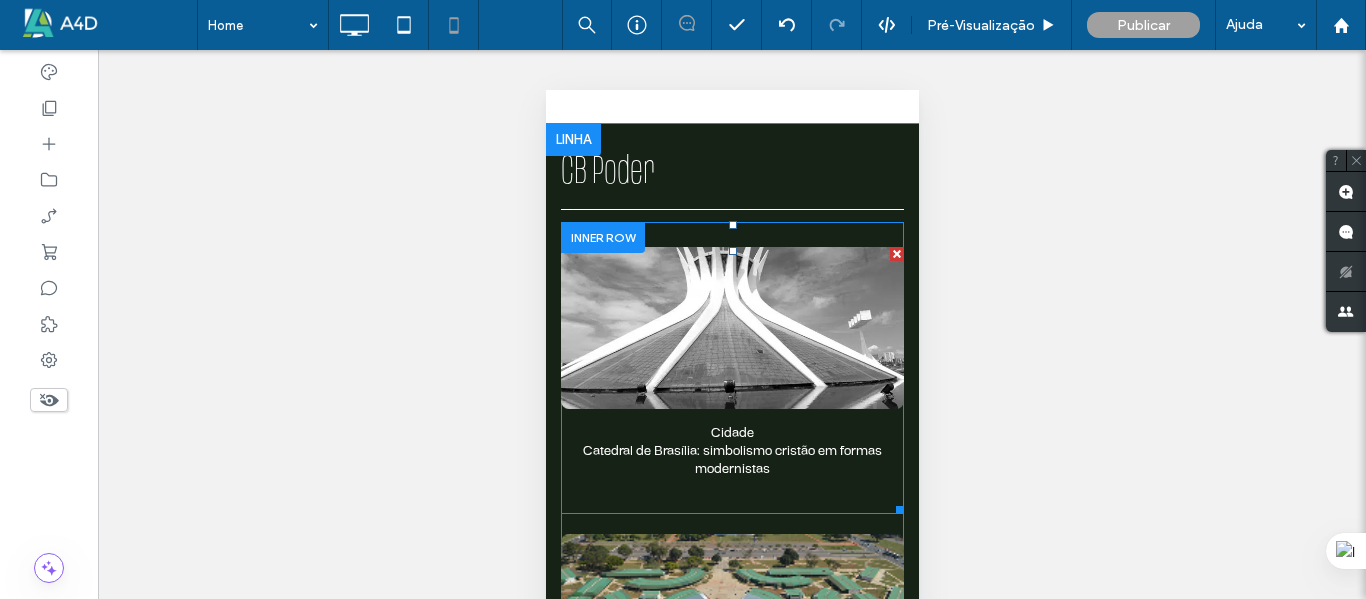 click at bounding box center (731, 328) 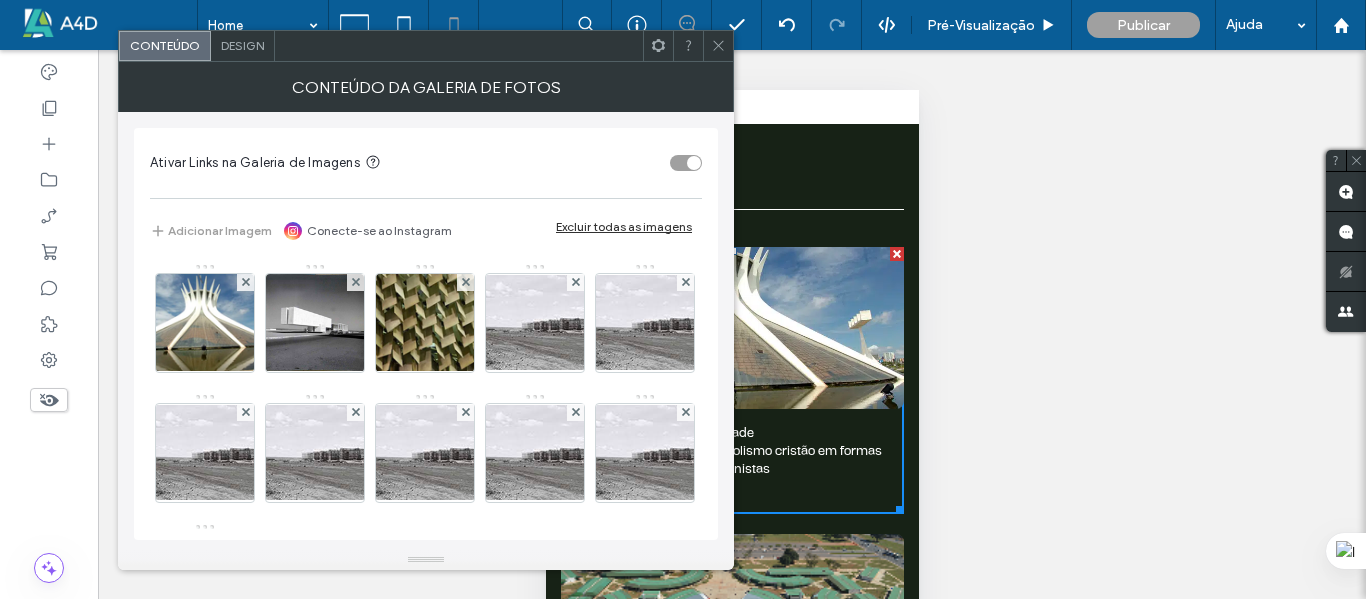 click on "Design" at bounding box center [243, 46] 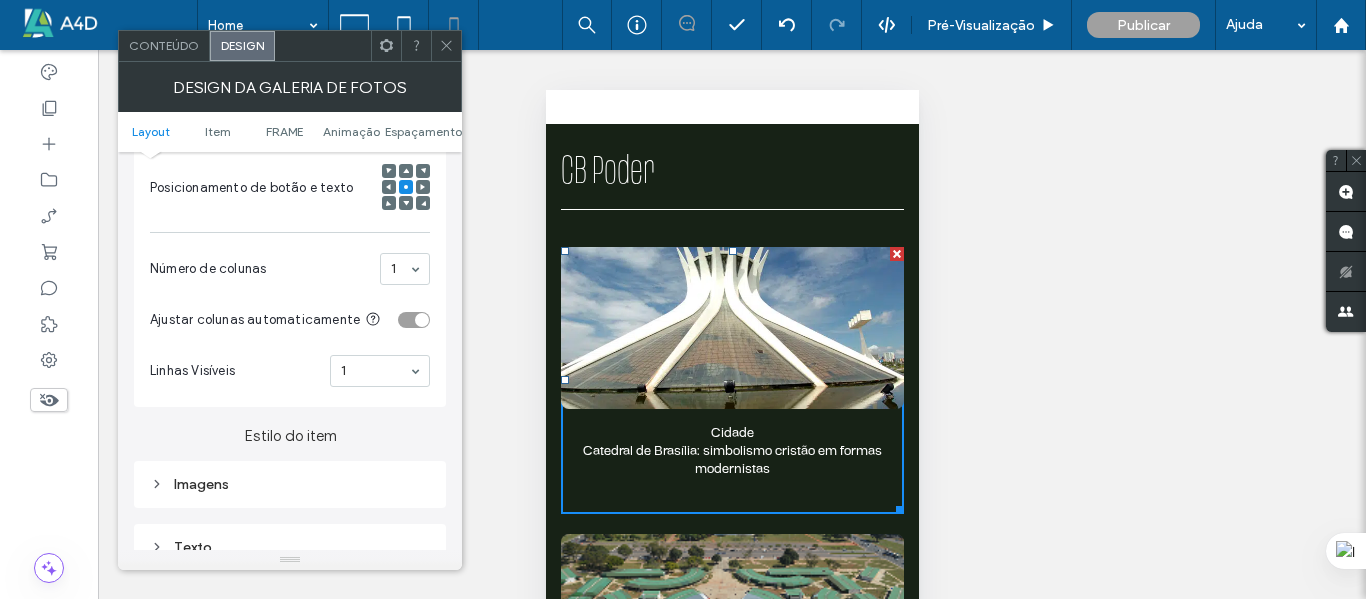 scroll, scrollTop: 600, scrollLeft: 0, axis: vertical 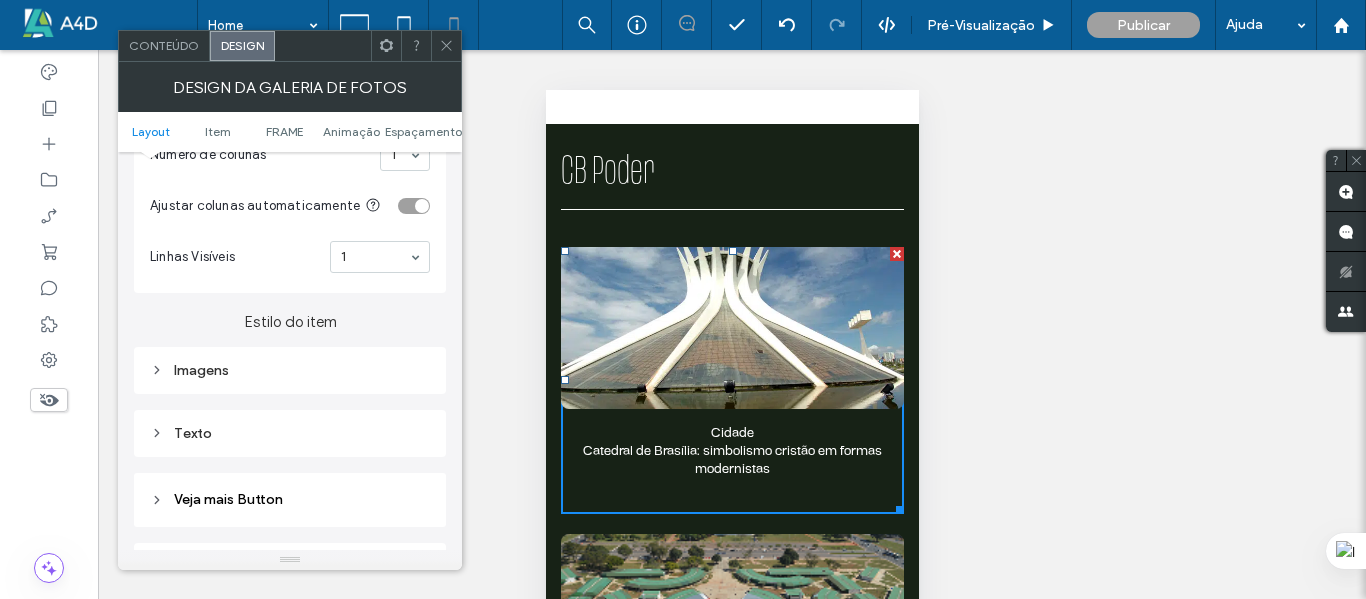 click on "Imagens" at bounding box center (290, 370) 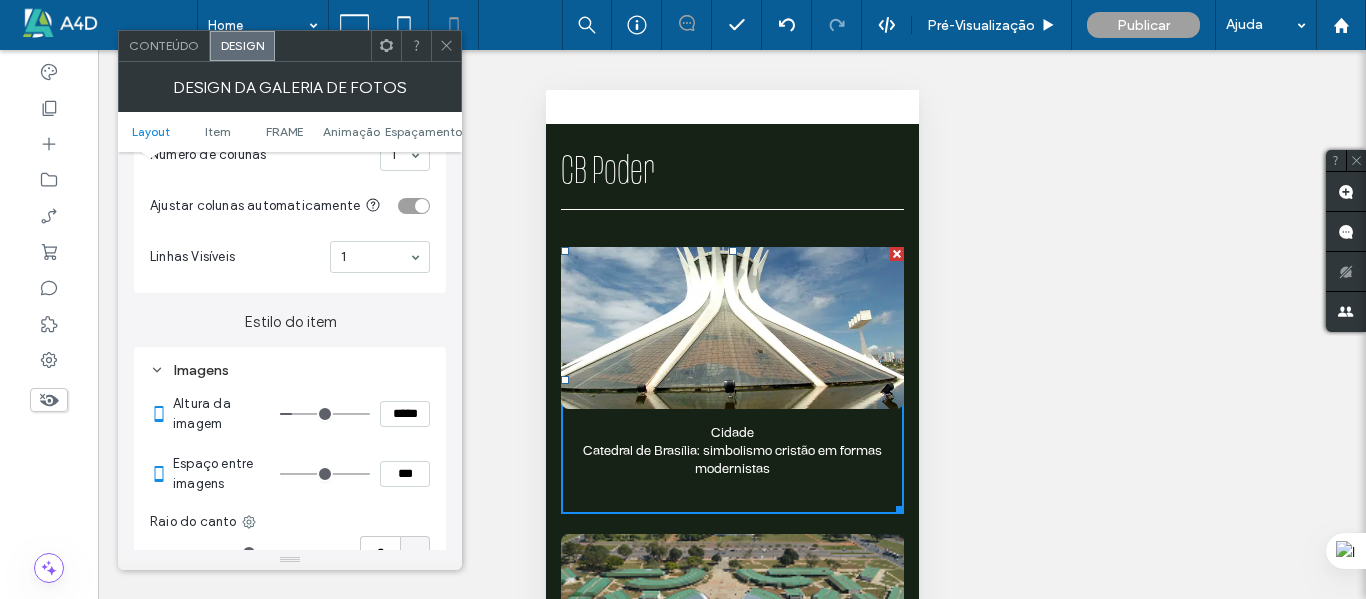 drag, startPoint x: 386, startPoint y: 412, endPoint x: 407, endPoint y: 411, distance: 21.023796 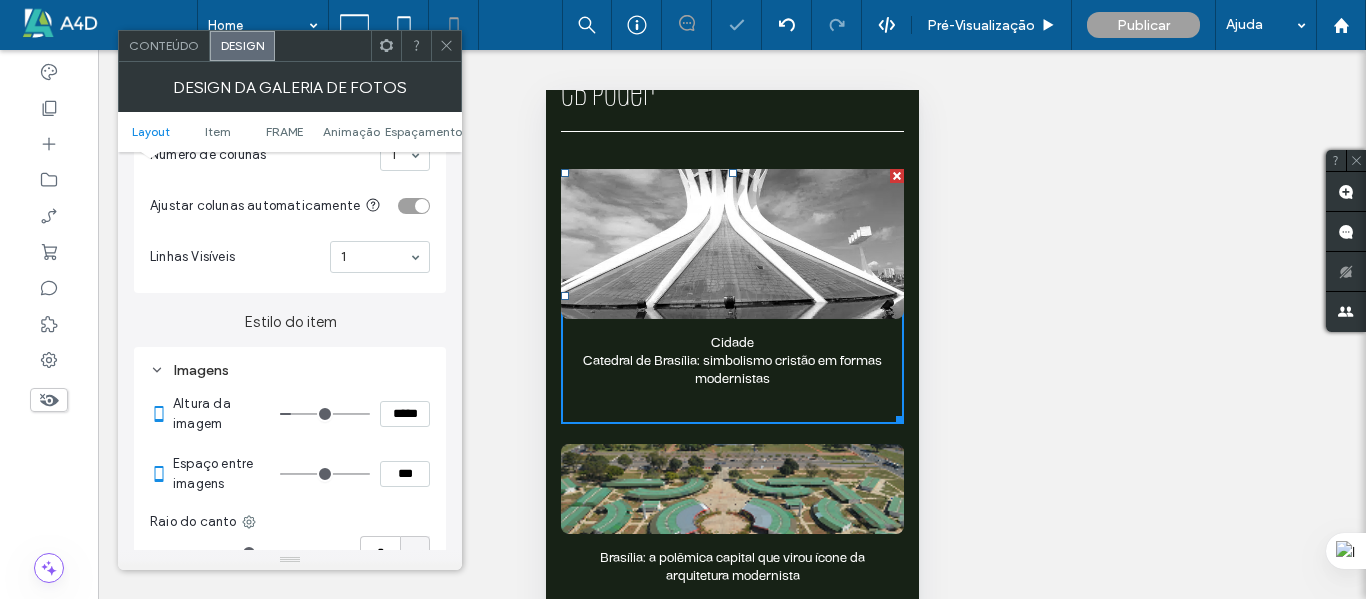 scroll, scrollTop: 2900, scrollLeft: 0, axis: vertical 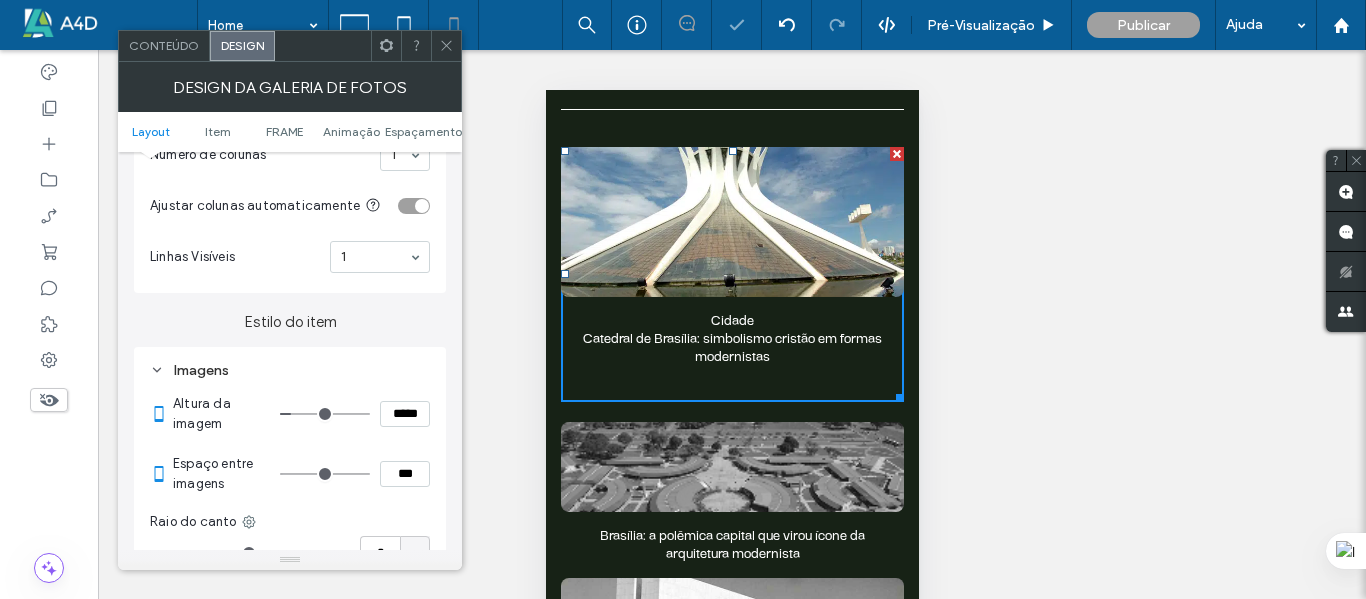 click at bounding box center (731, 467) 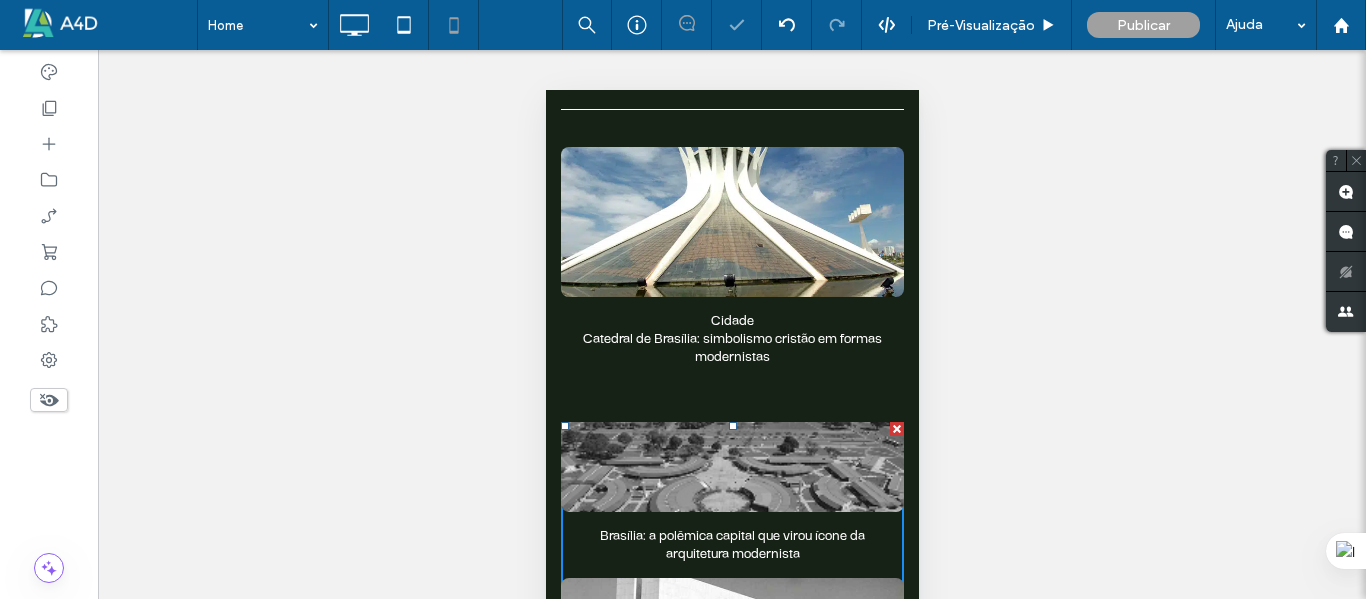 click at bounding box center (731, 467) 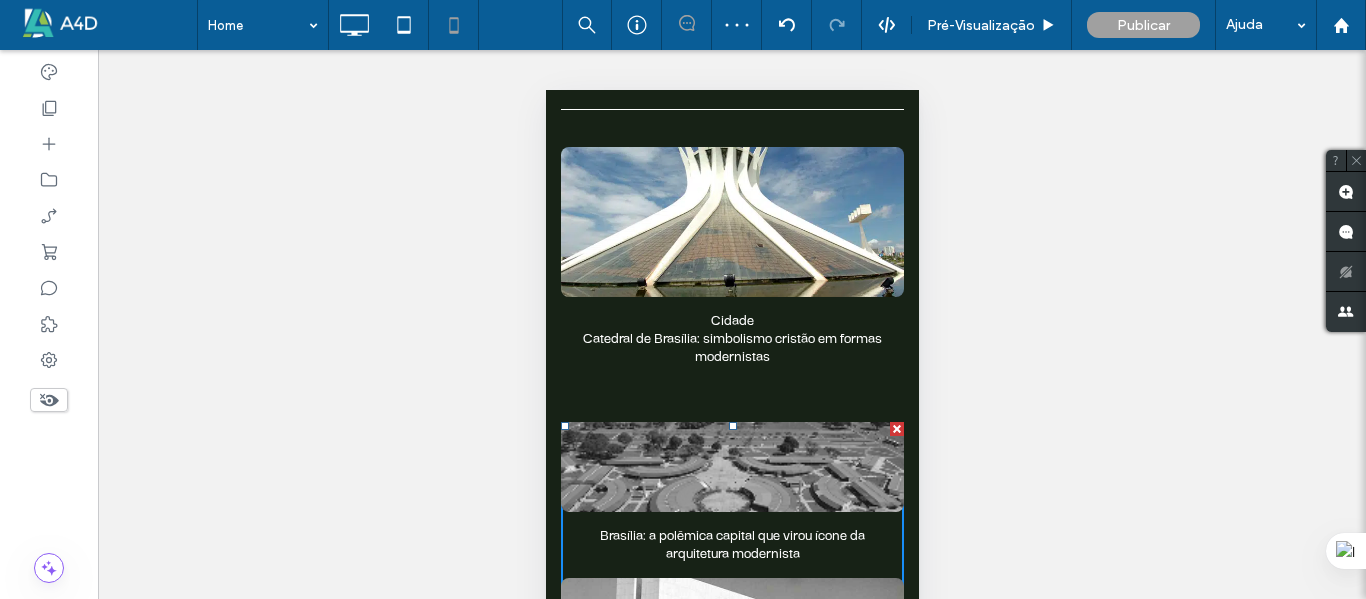 click at bounding box center [731, 467] 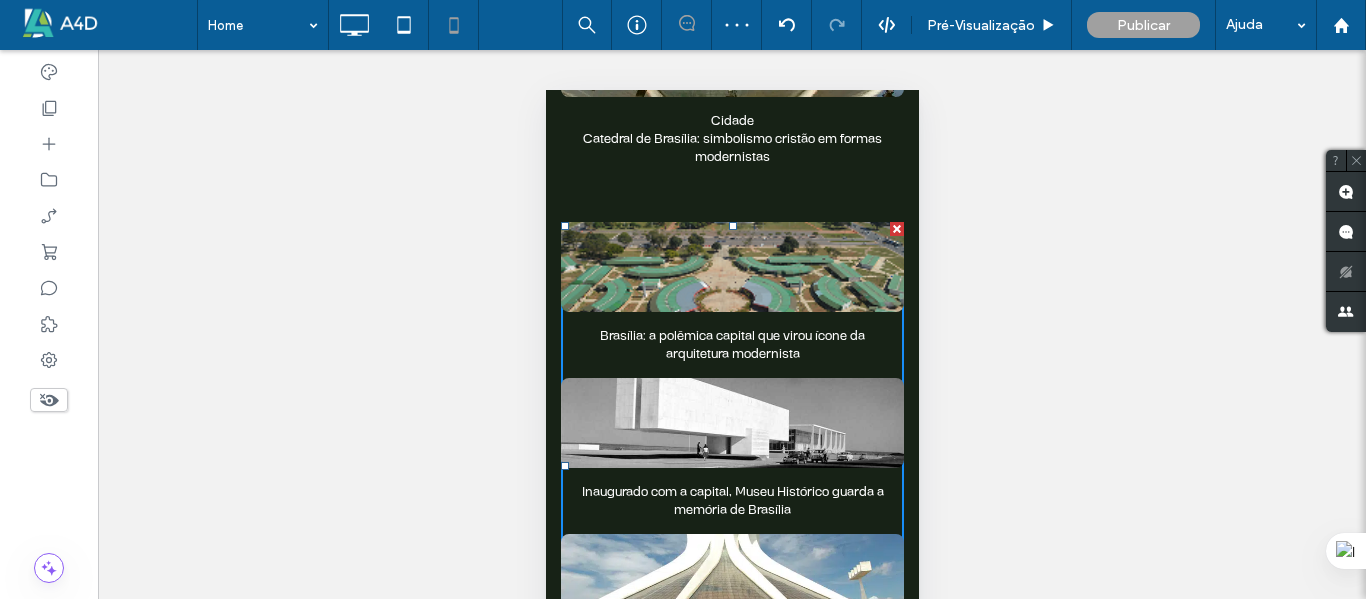 click at bounding box center [731, 423] 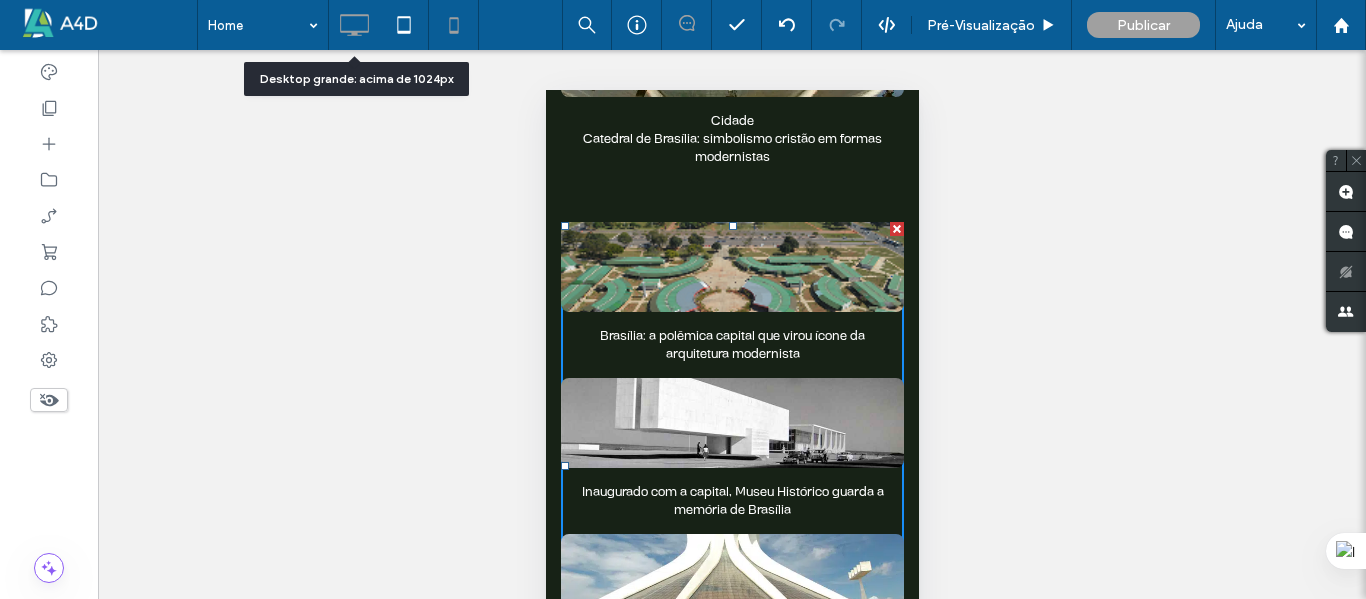 click 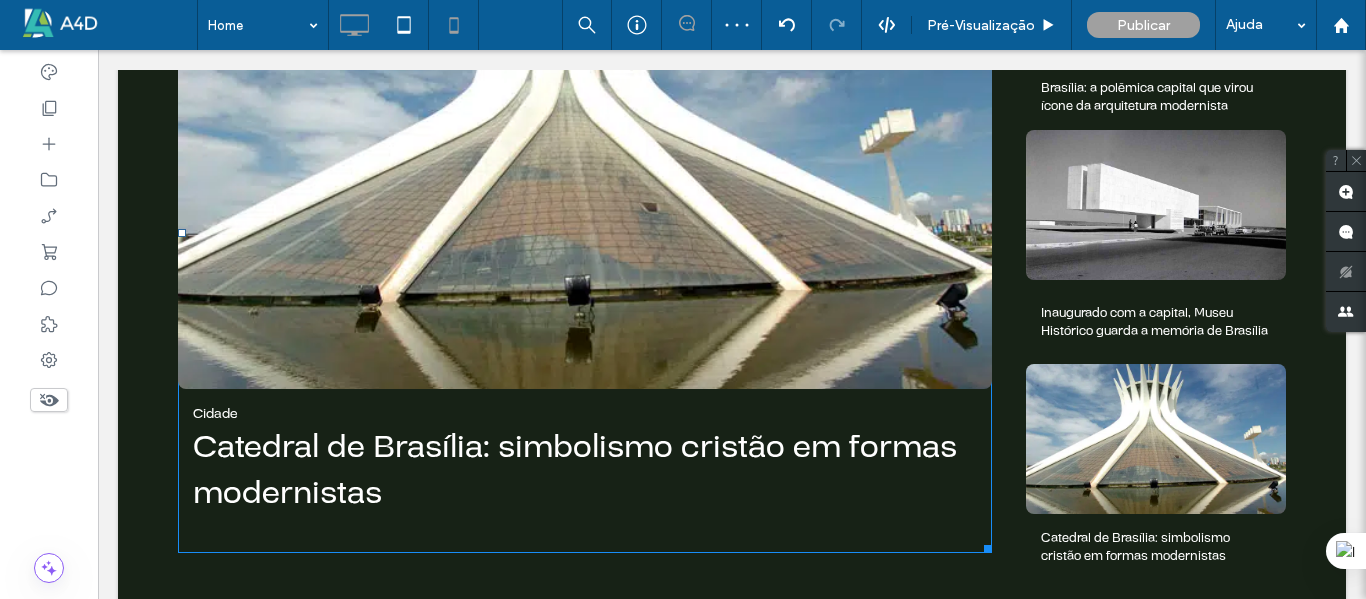 scroll, scrollTop: 3500, scrollLeft: 0, axis: vertical 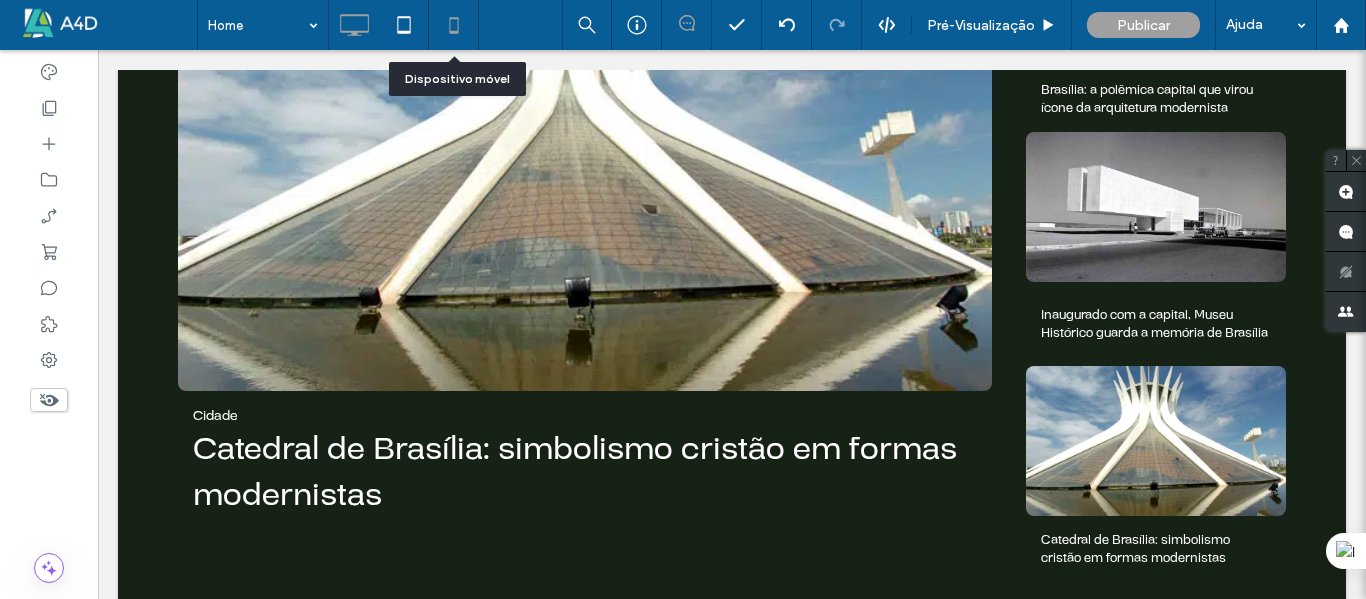 click 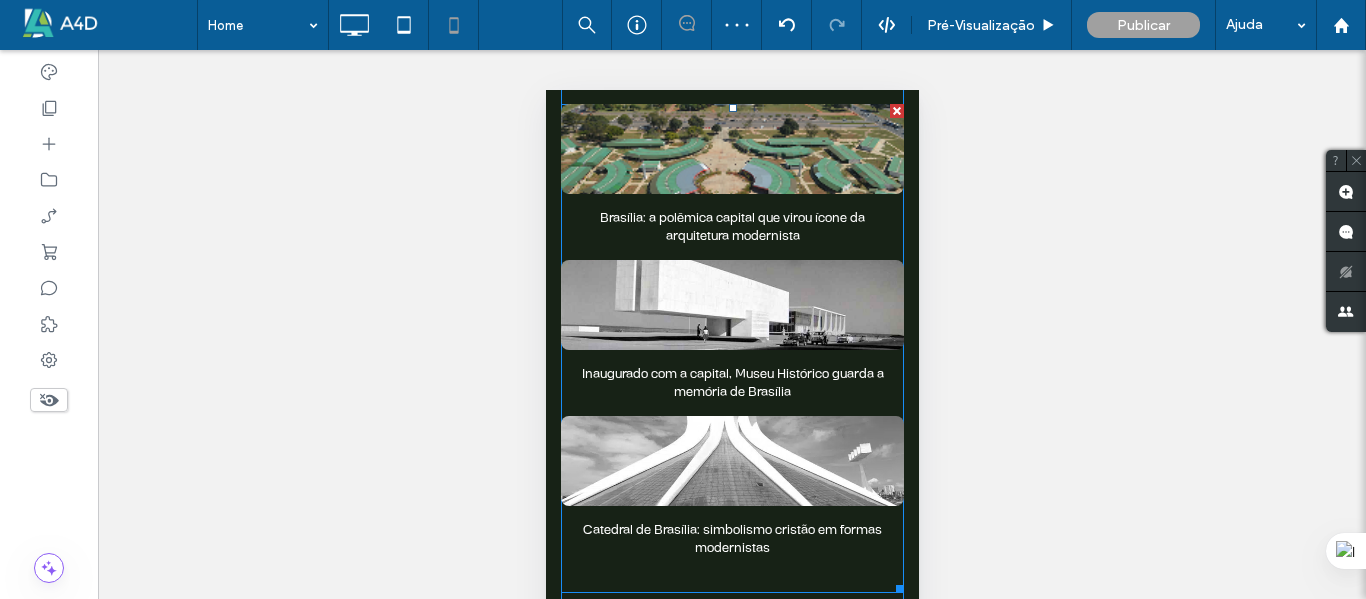 scroll, scrollTop: 3200, scrollLeft: 0, axis: vertical 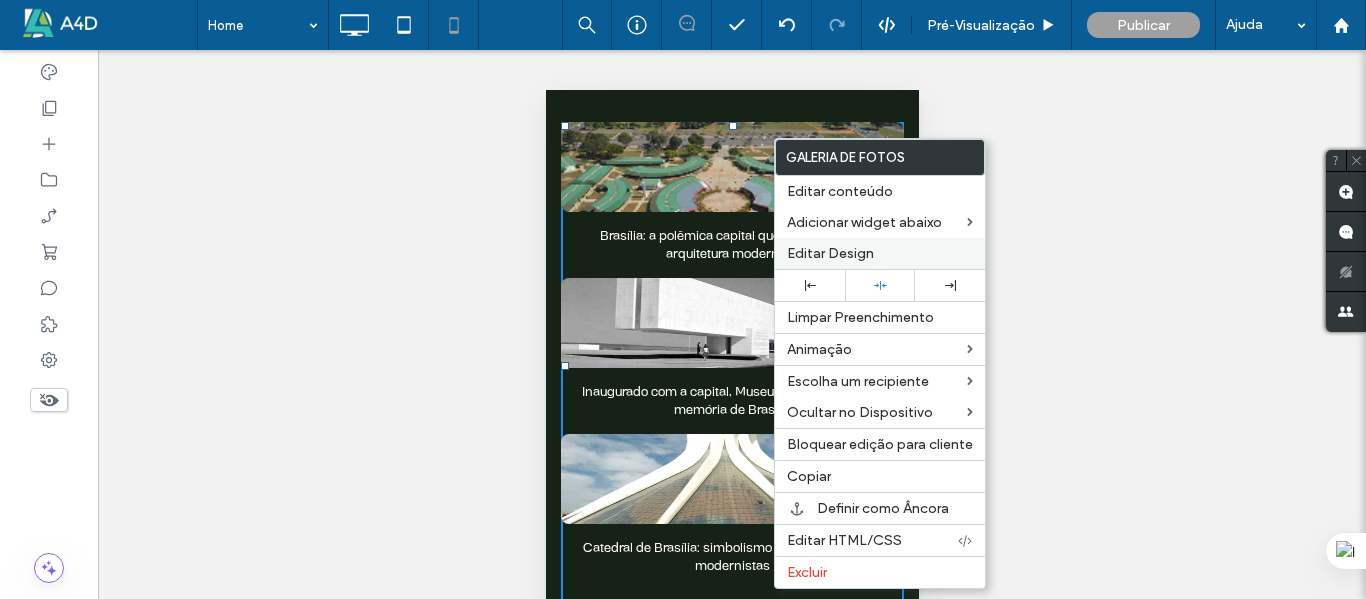 click on "Editar Design" at bounding box center [830, 253] 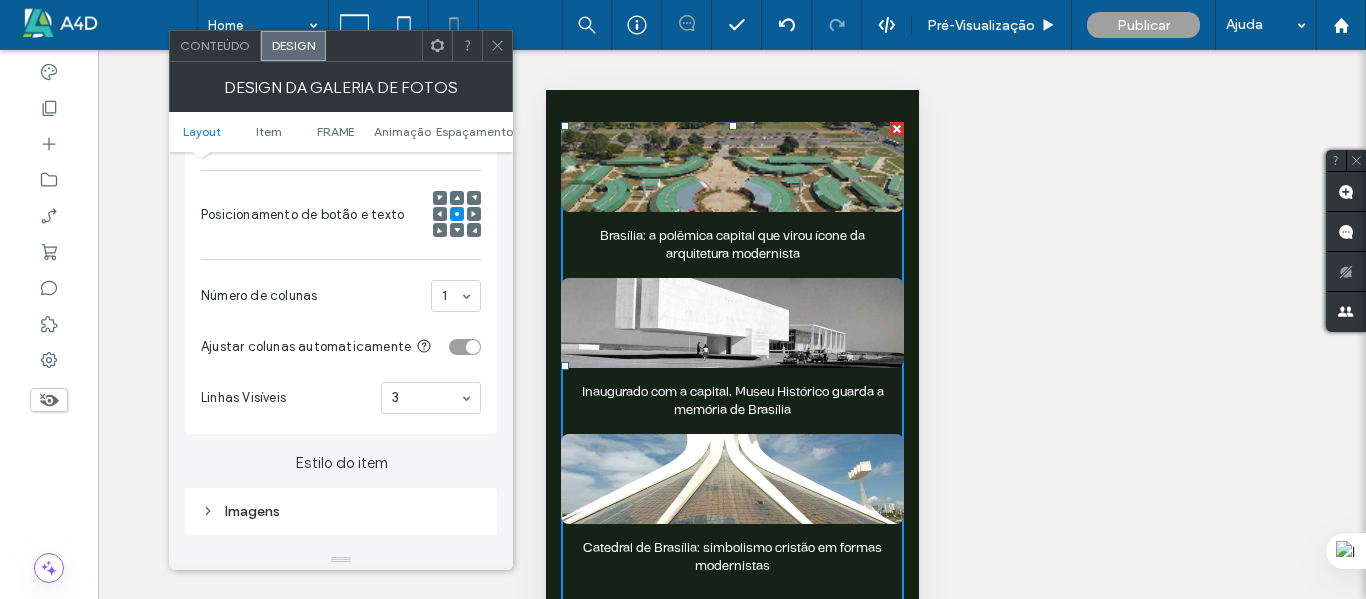 scroll, scrollTop: 600, scrollLeft: 0, axis: vertical 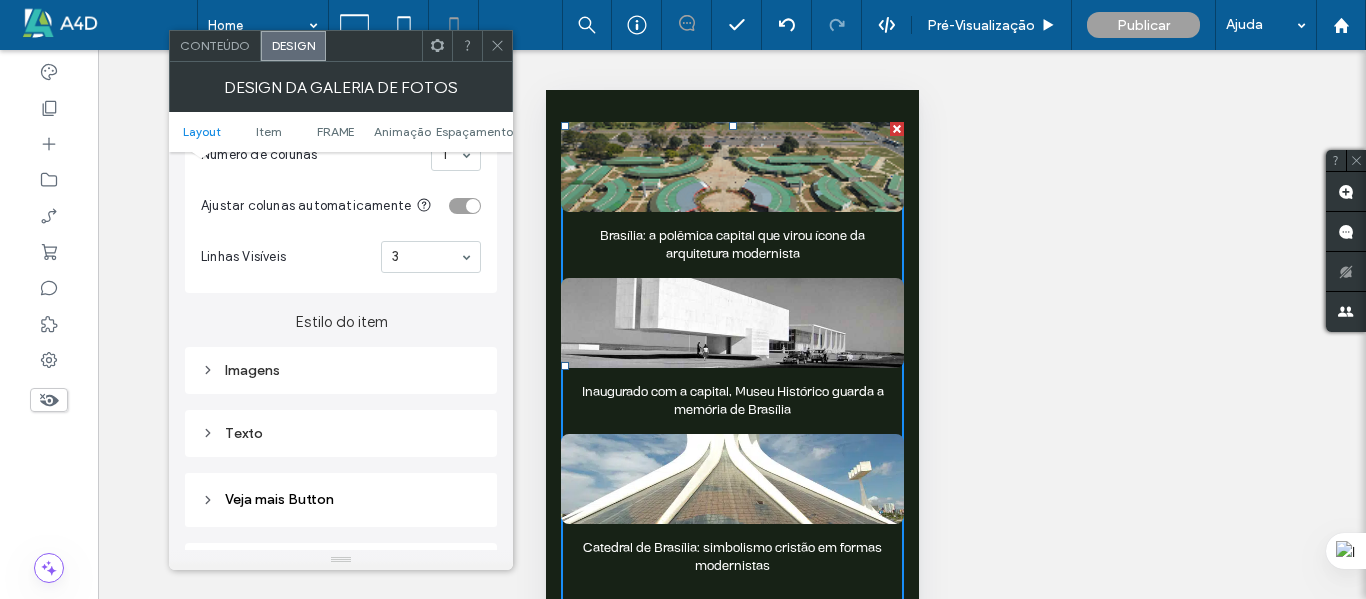 click on "Imagens" at bounding box center [341, 370] 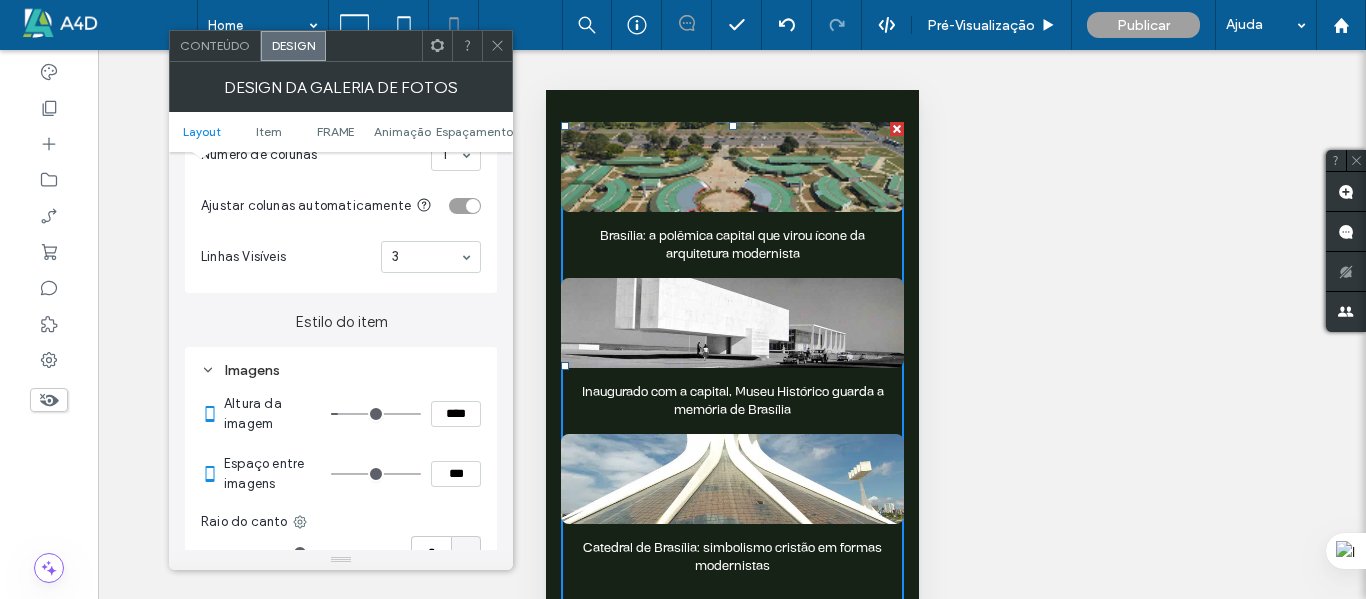 drag, startPoint x: 455, startPoint y: 411, endPoint x: 403, endPoint y: 403, distance: 52.611786 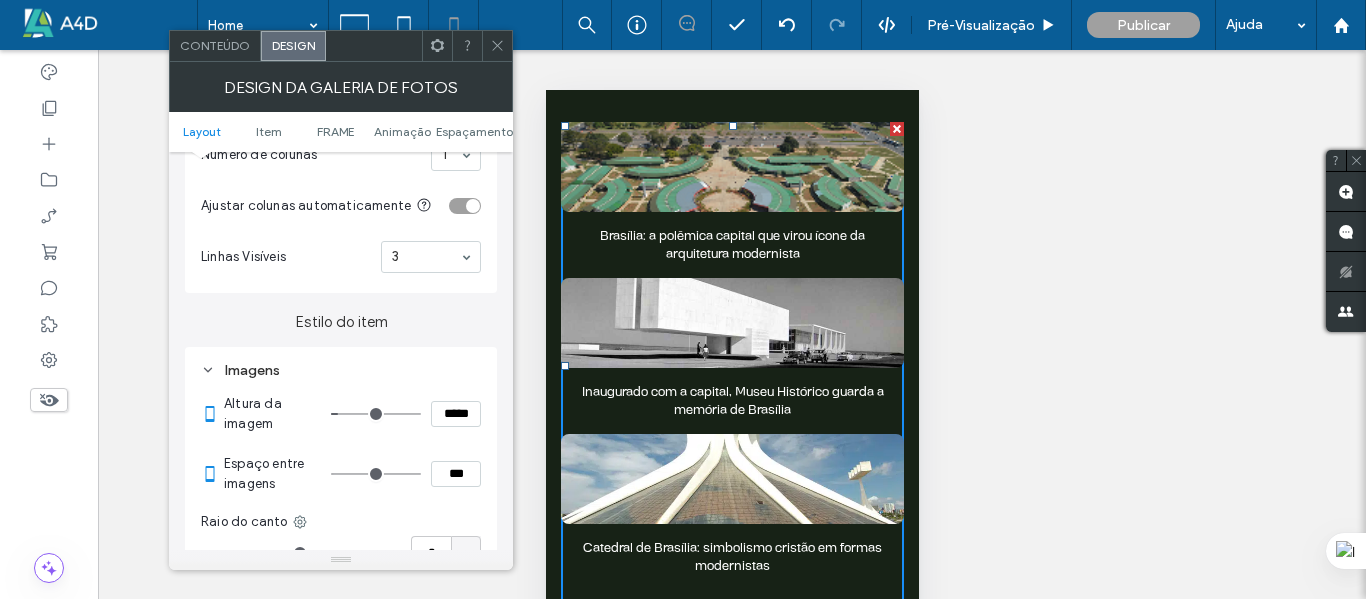 type on "*****" 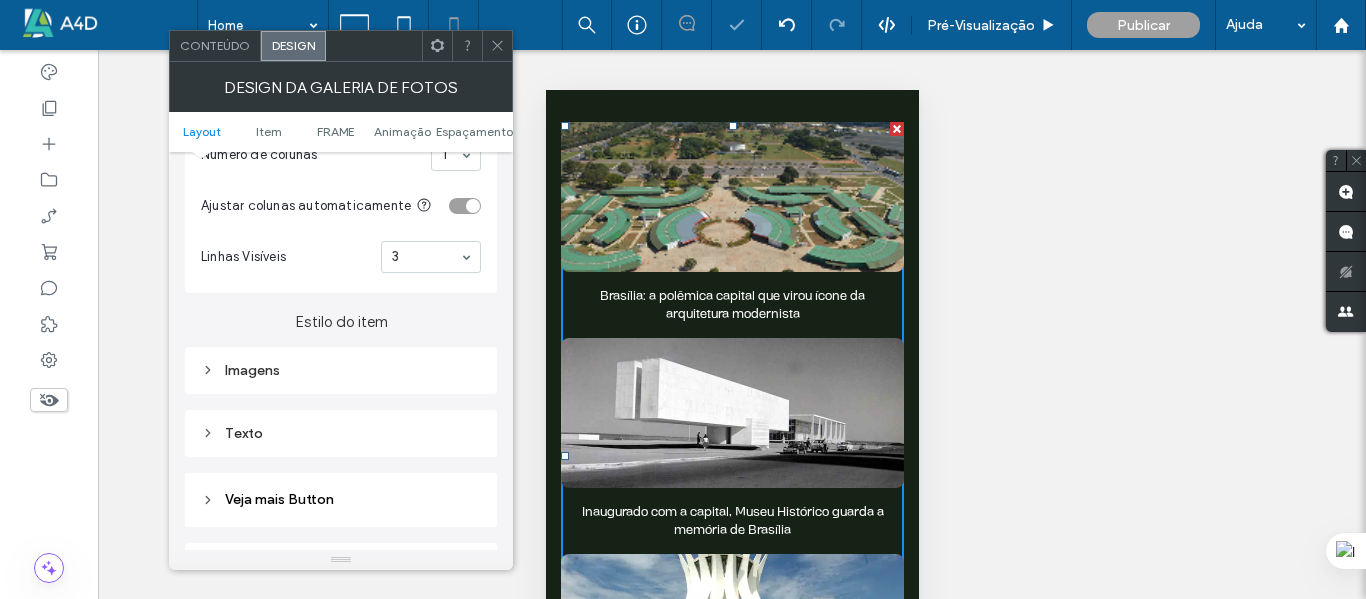 click 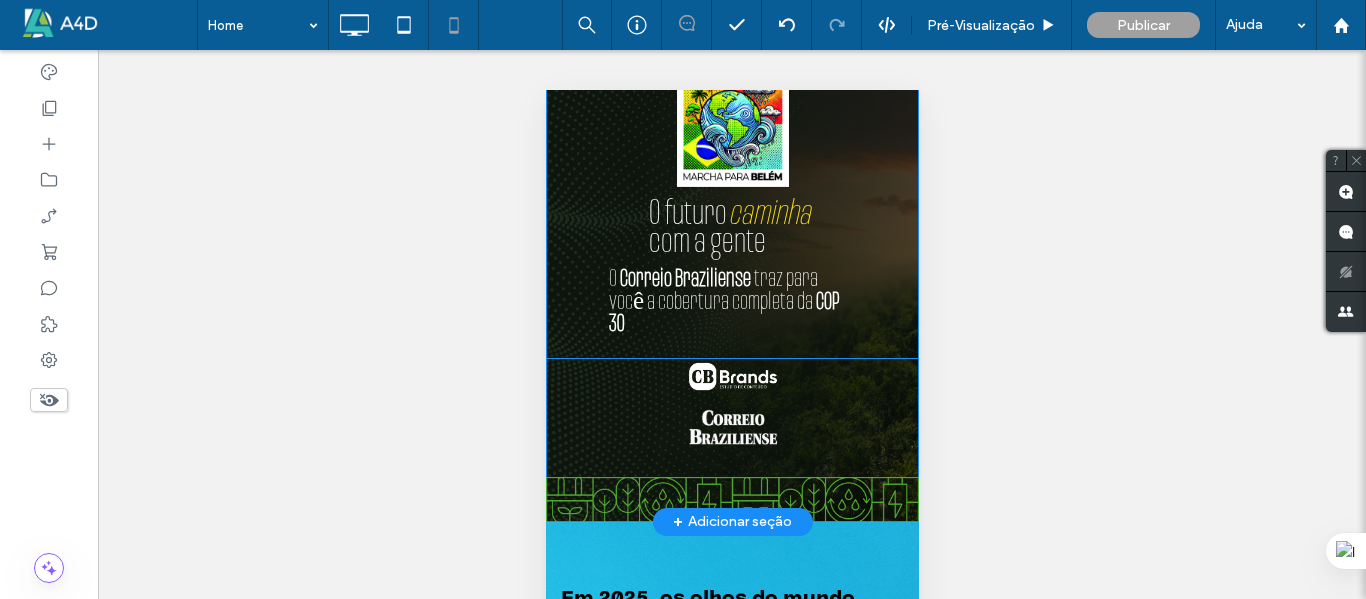 scroll, scrollTop: 0, scrollLeft: 0, axis: both 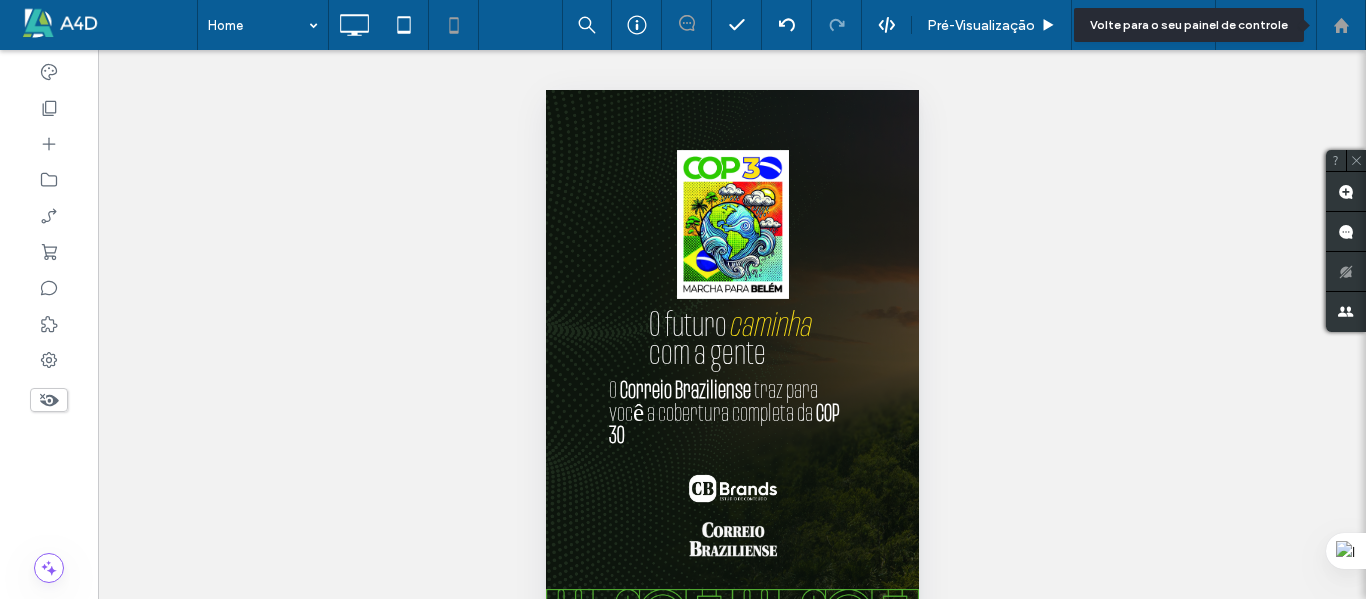 click 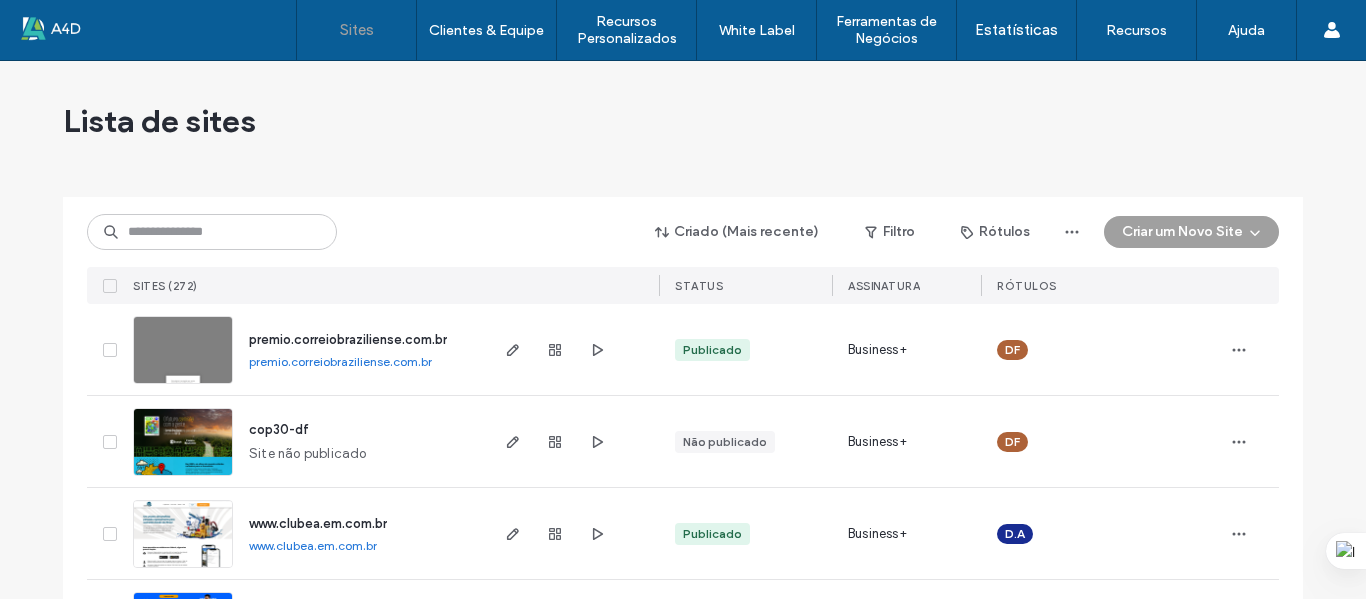 scroll, scrollTop: 0, scrollLeft: 0, axis: both 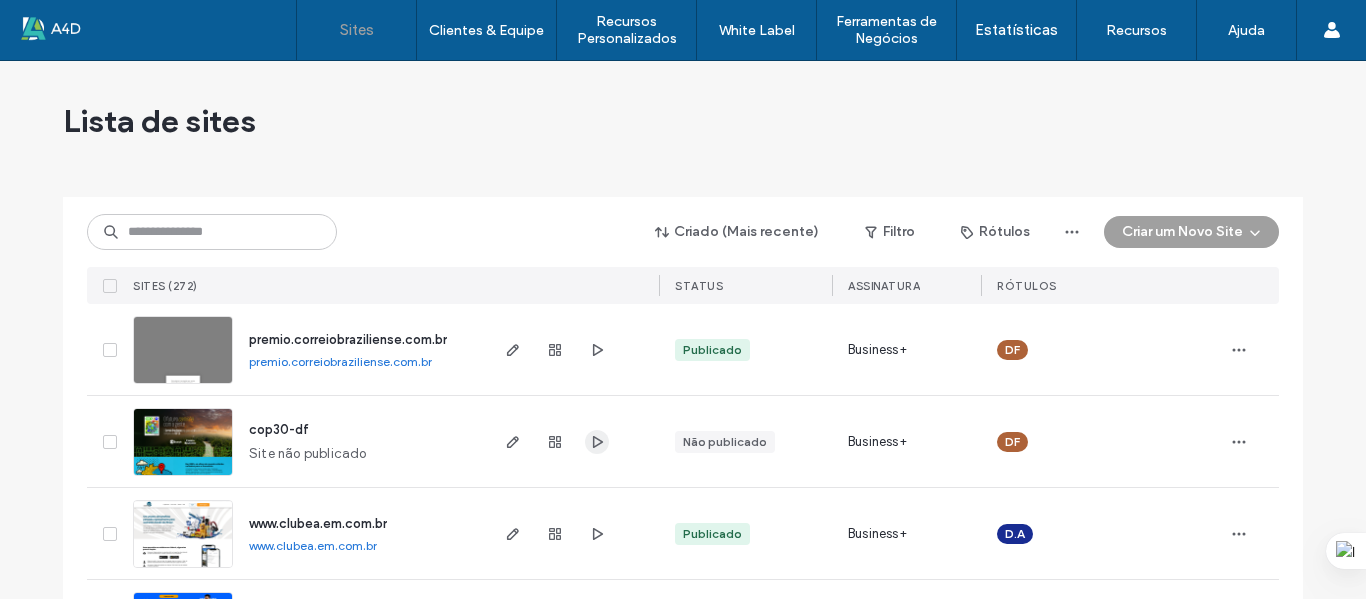 click 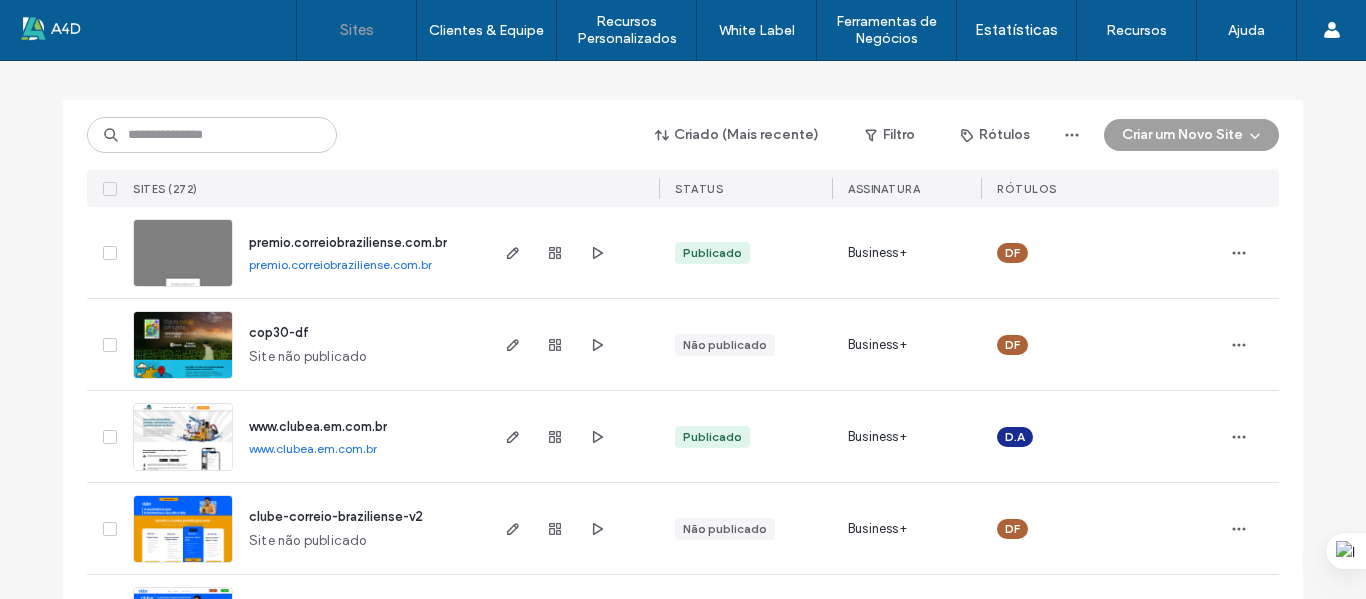 scroll, scrollTop: 0, scrollLeft: 0, axis: both 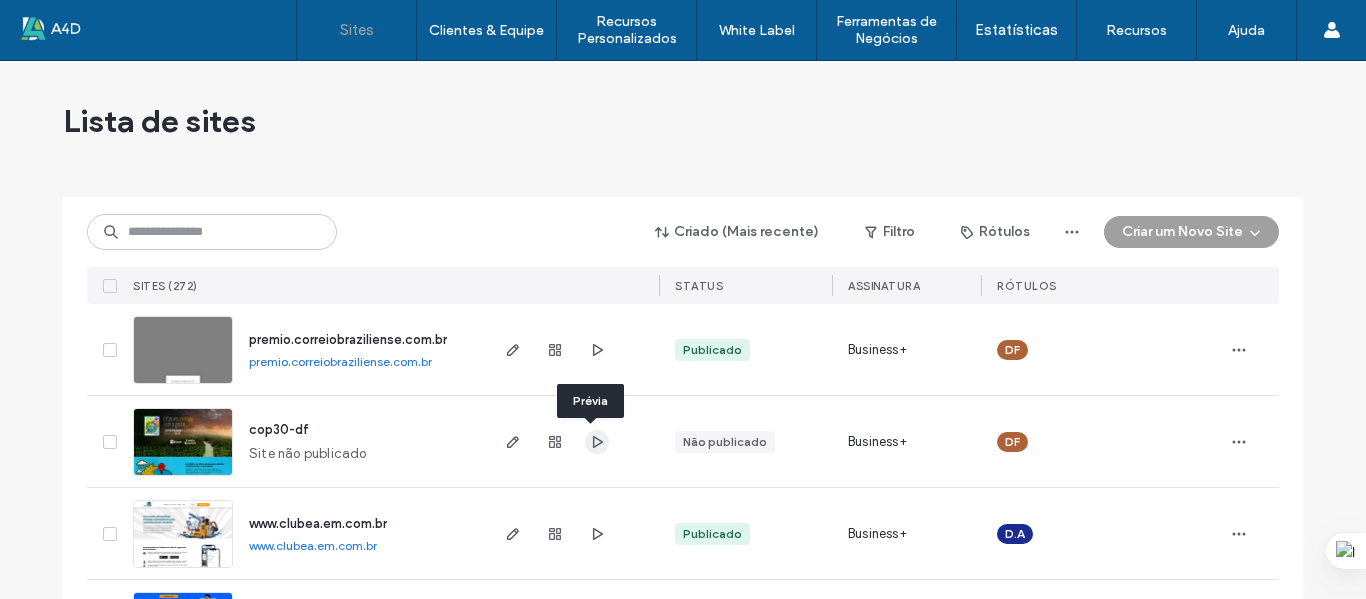 click 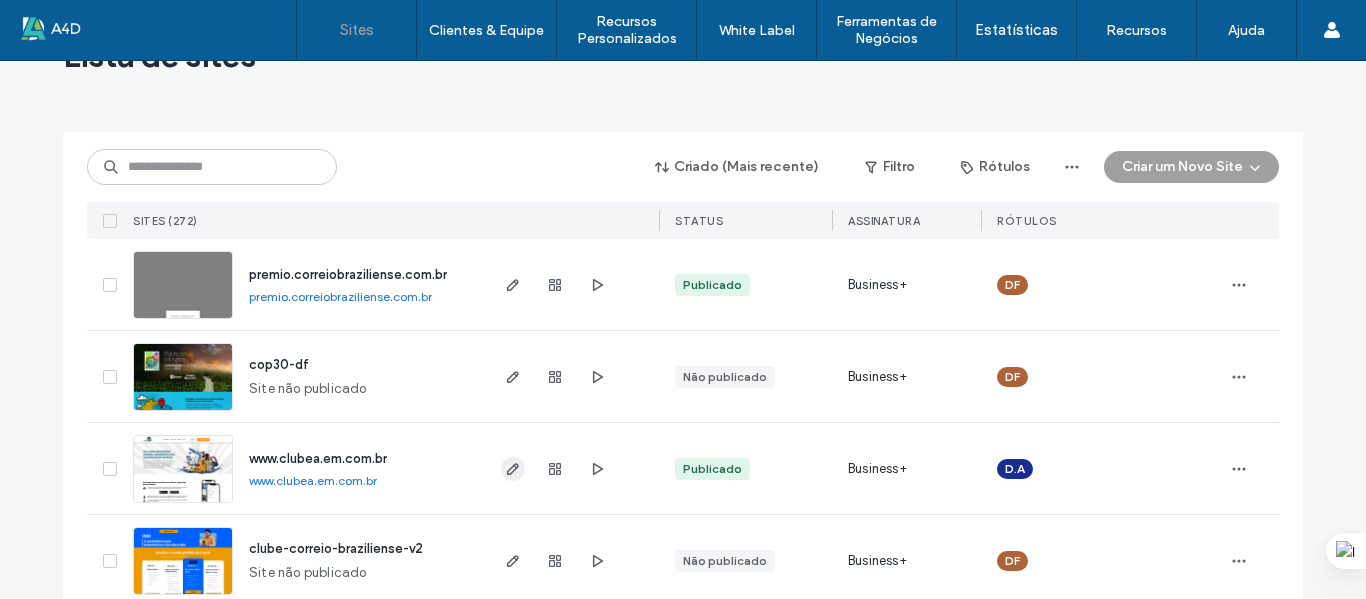 scroll, scrollTop: 100, scrollLeft: 0, axis: vertical 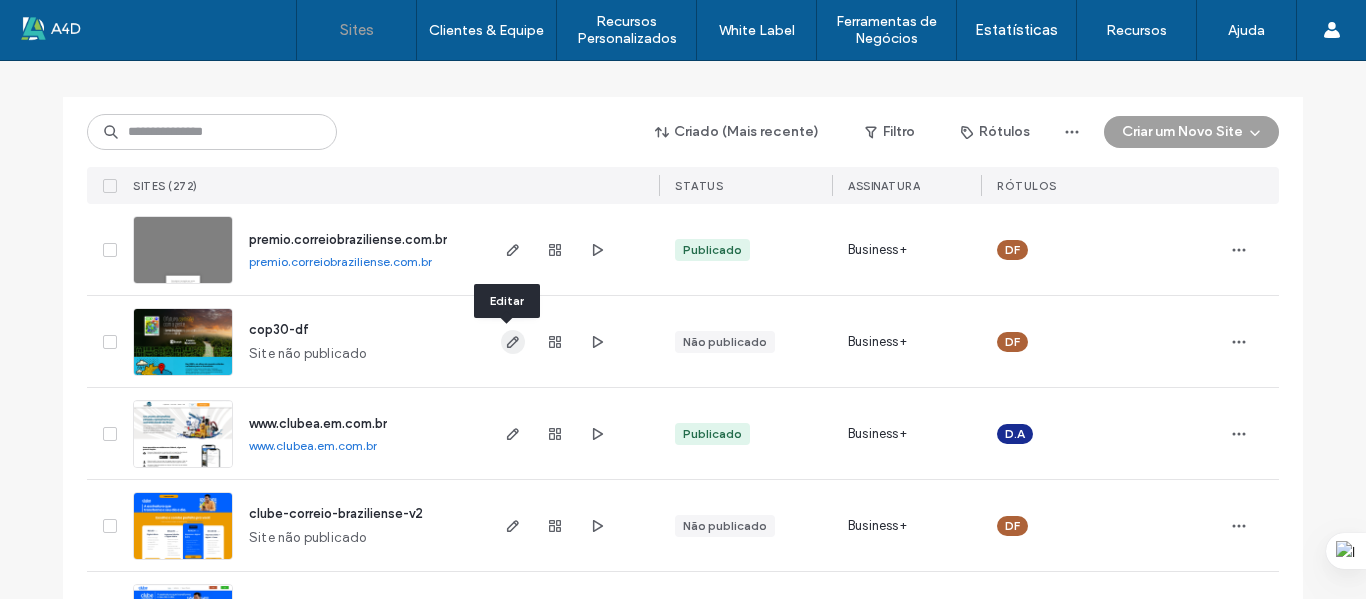 click 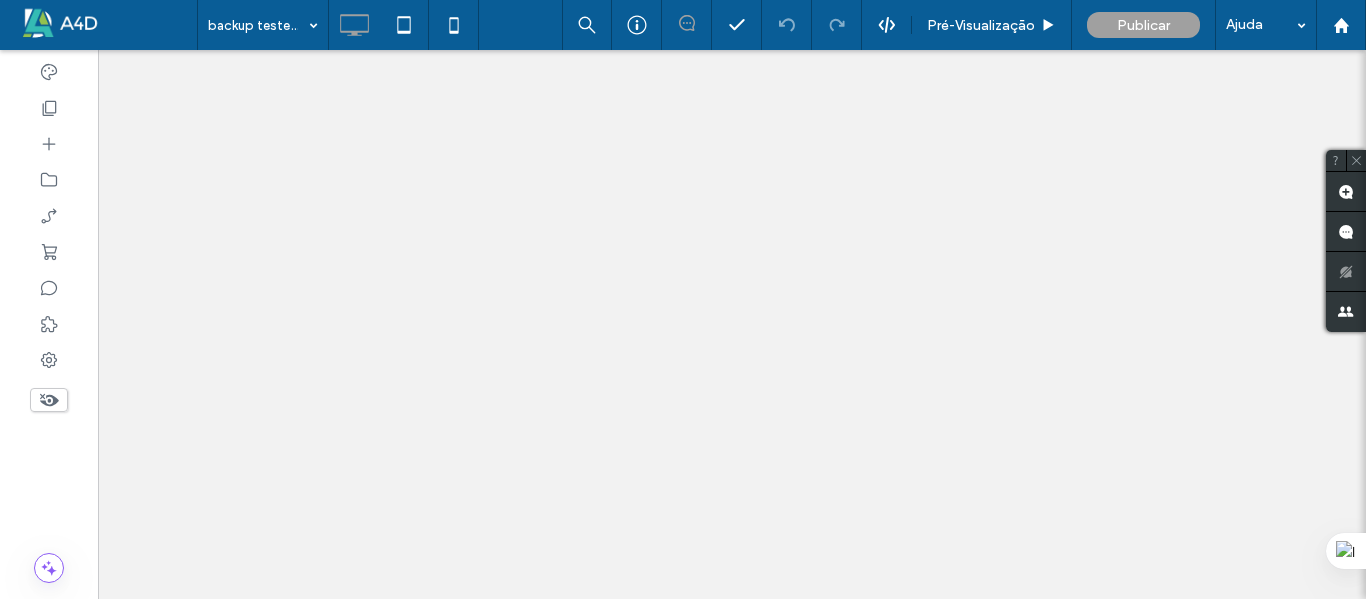 scroll, scrollTop: 0, scrollLeft: 0, axis: both 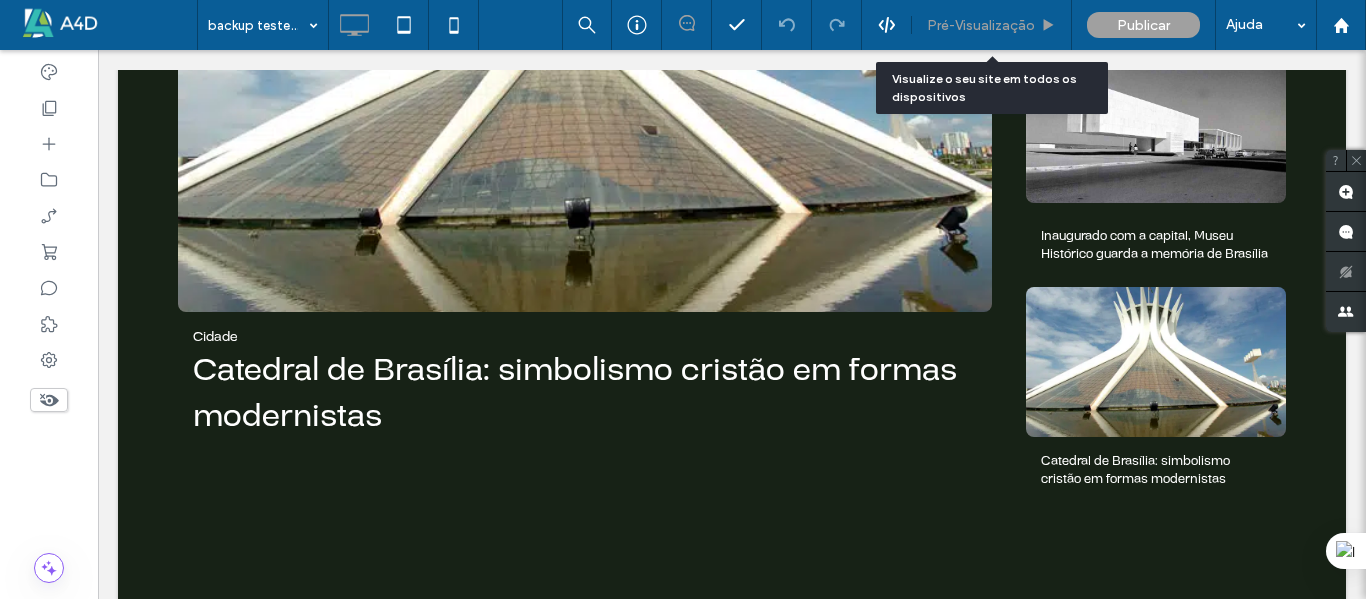 click on "Pré-Visualizaçāo" at bounding box center (981, 25) 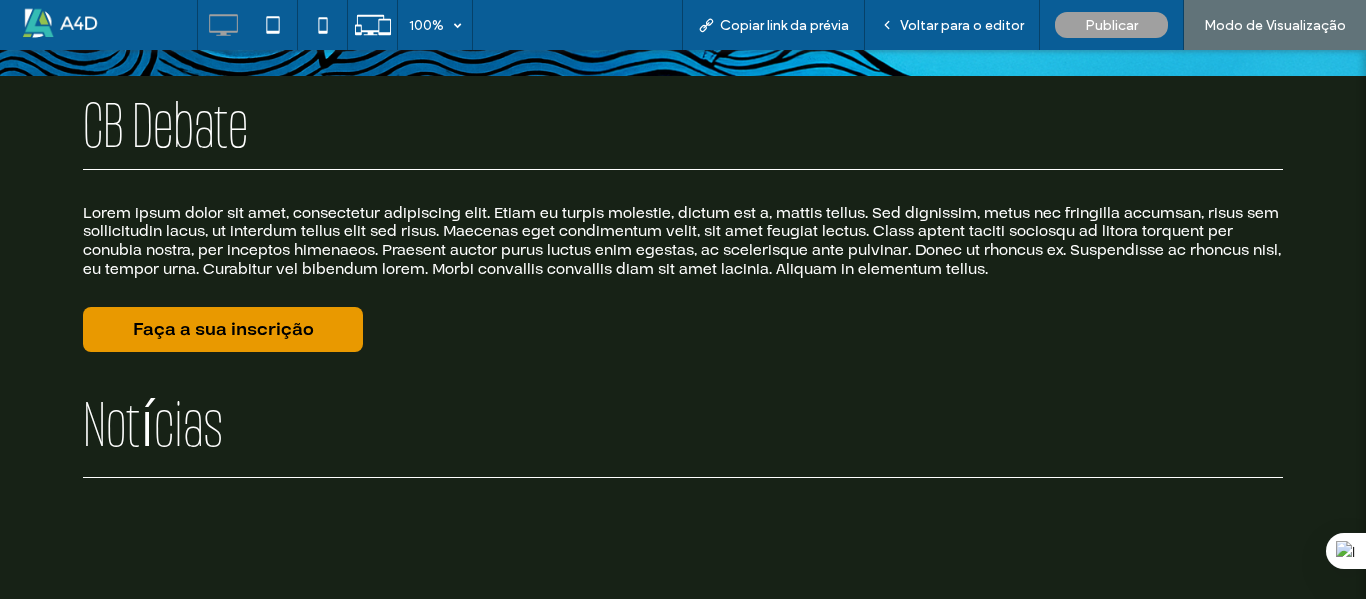 scroll, scrollTop: 1200, scrollLeft: 0, axis: vertical 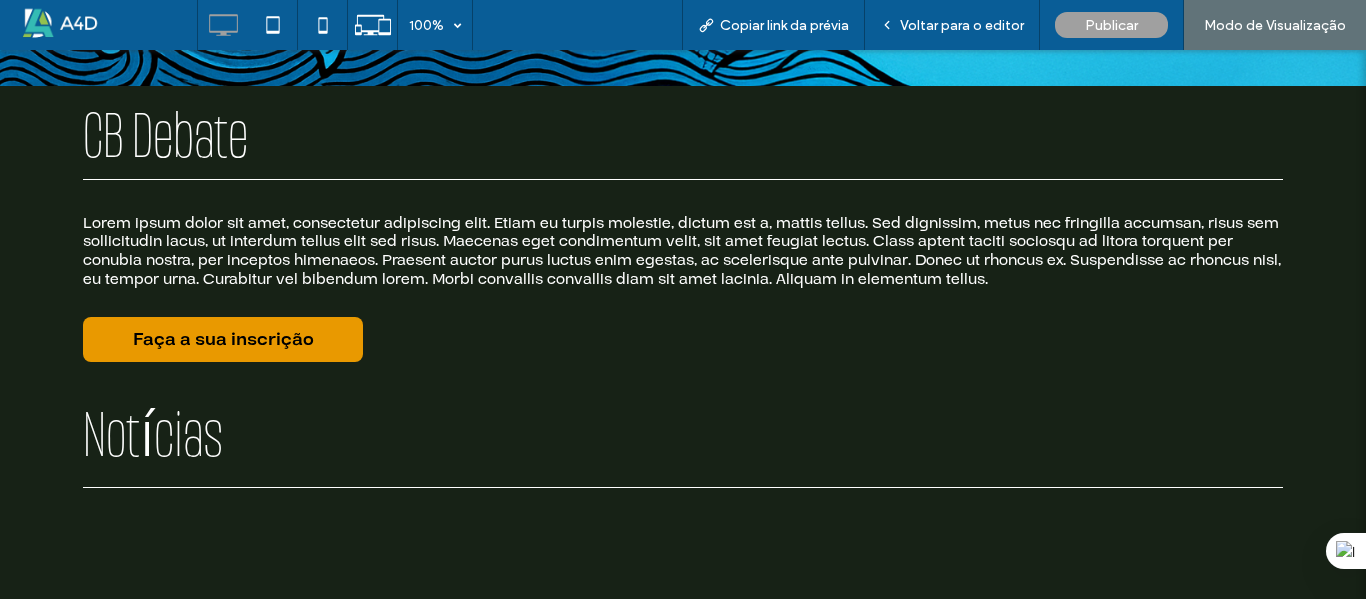 drag, startPoint x: 946, startPoint y: 78, endPoint x: 969, endPoint y: 122, distance: 49.648766 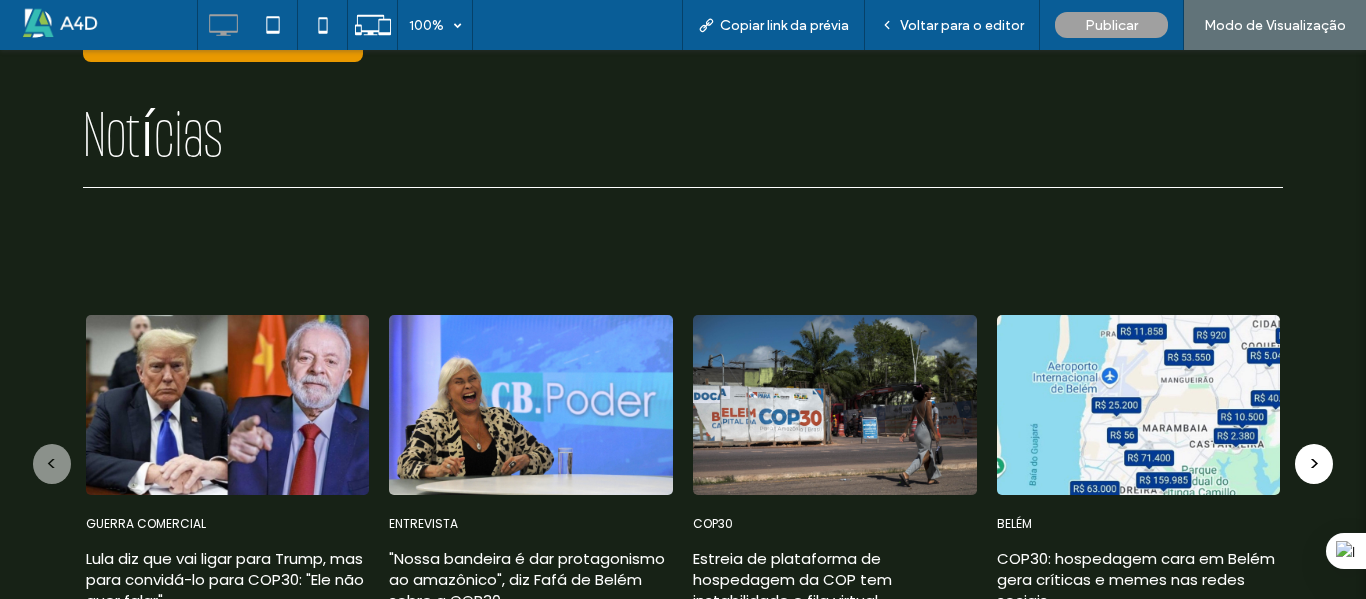 scroll, scrollTop: 1600, scrollLeft: 0, axis: vertical 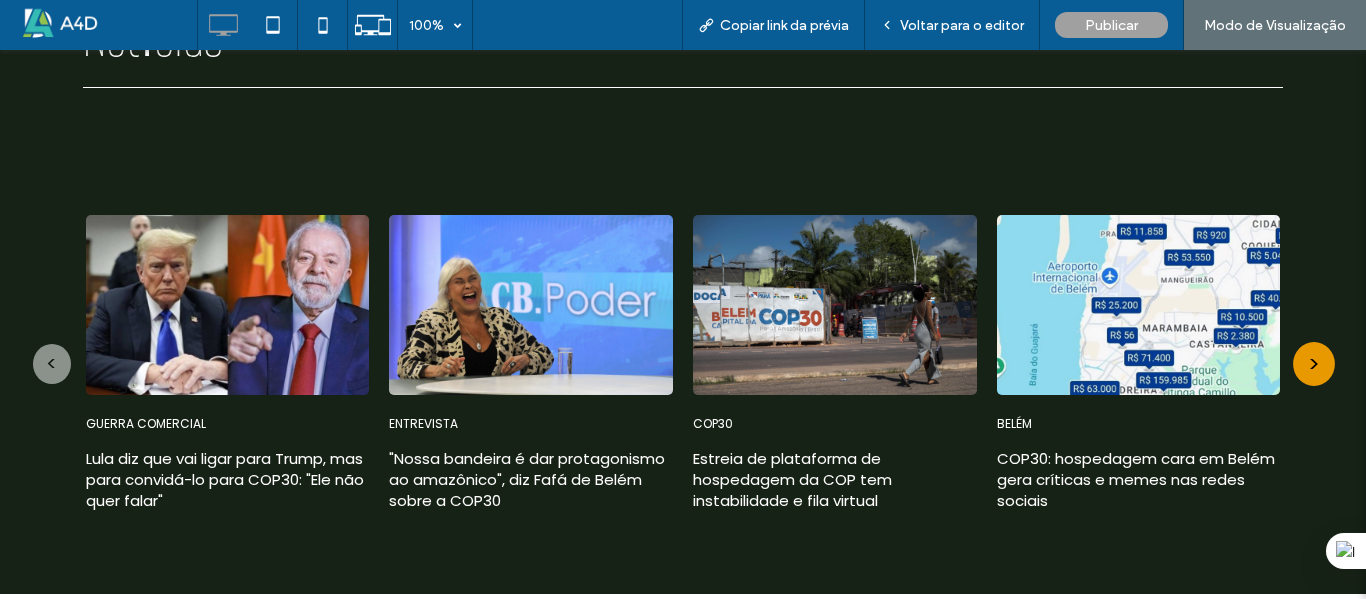 click on ">" at bounding box center (1314, 364) 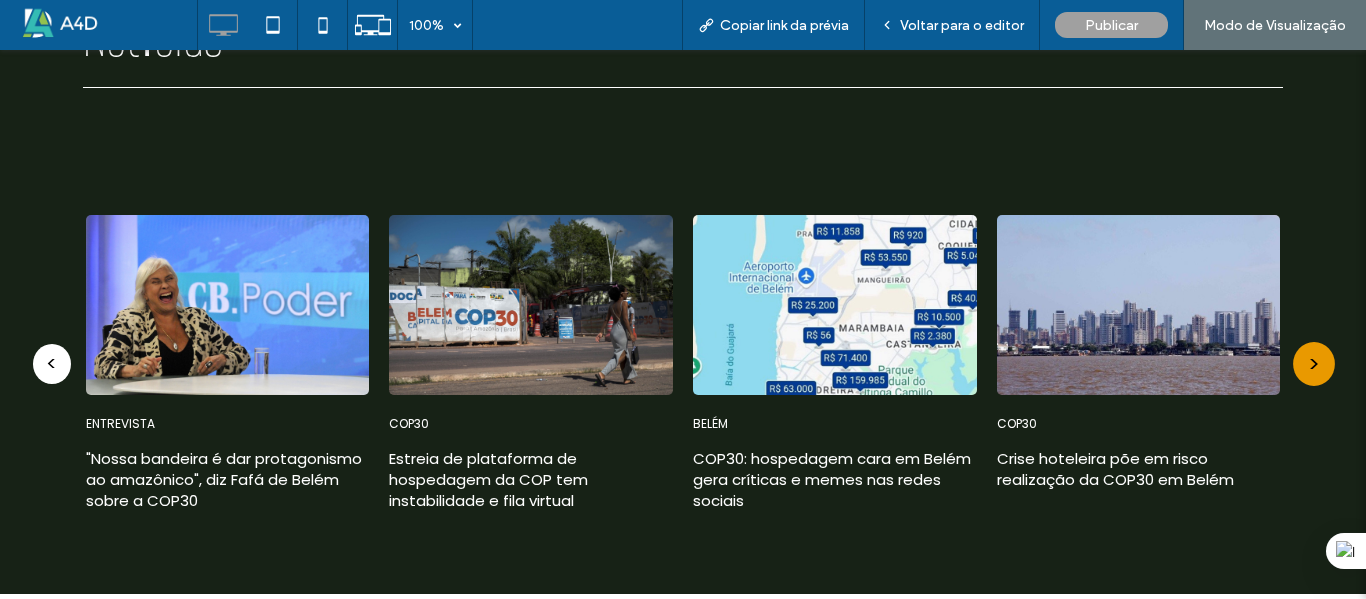 click on ">" at bounding box center (1314, 364) 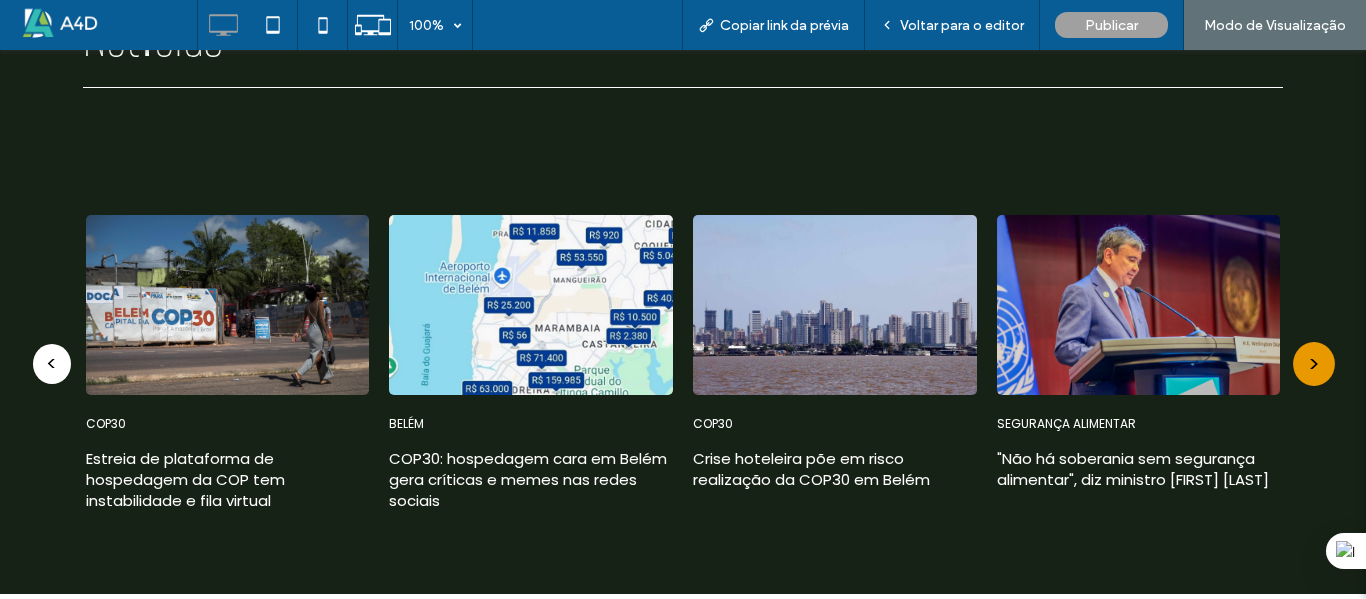 click on ">" at bounding box center (1314, 364) 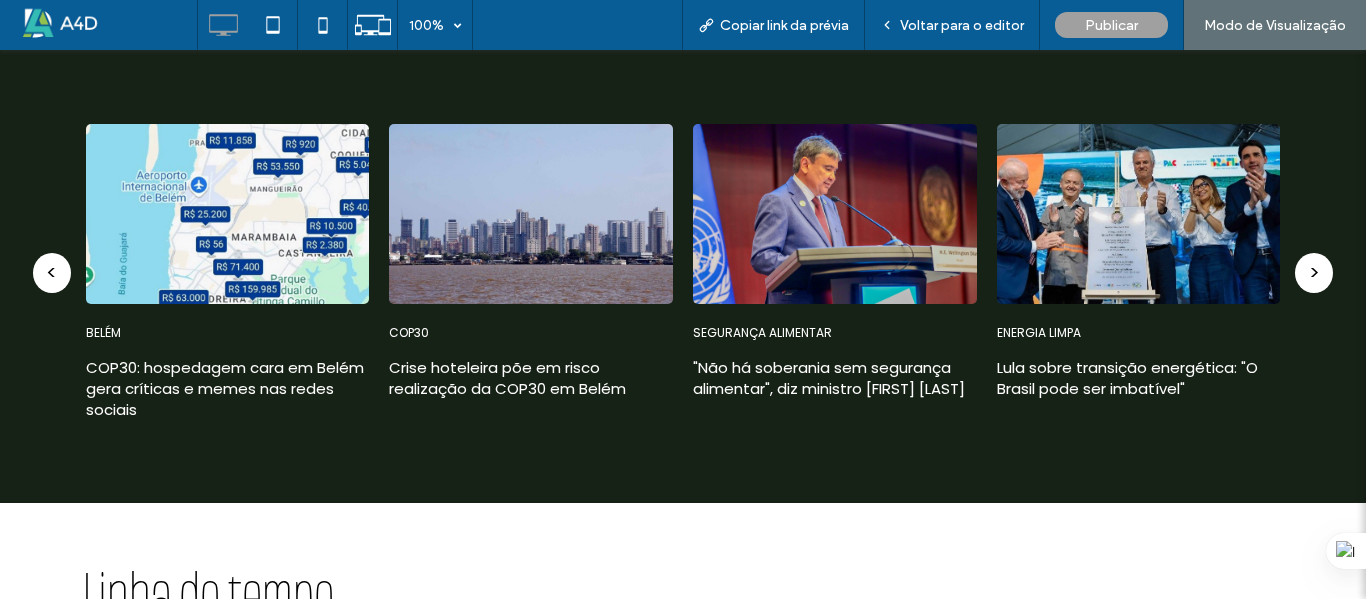 scroll, scrollTop: 1600, scrollLeft: 0, axis: vertical 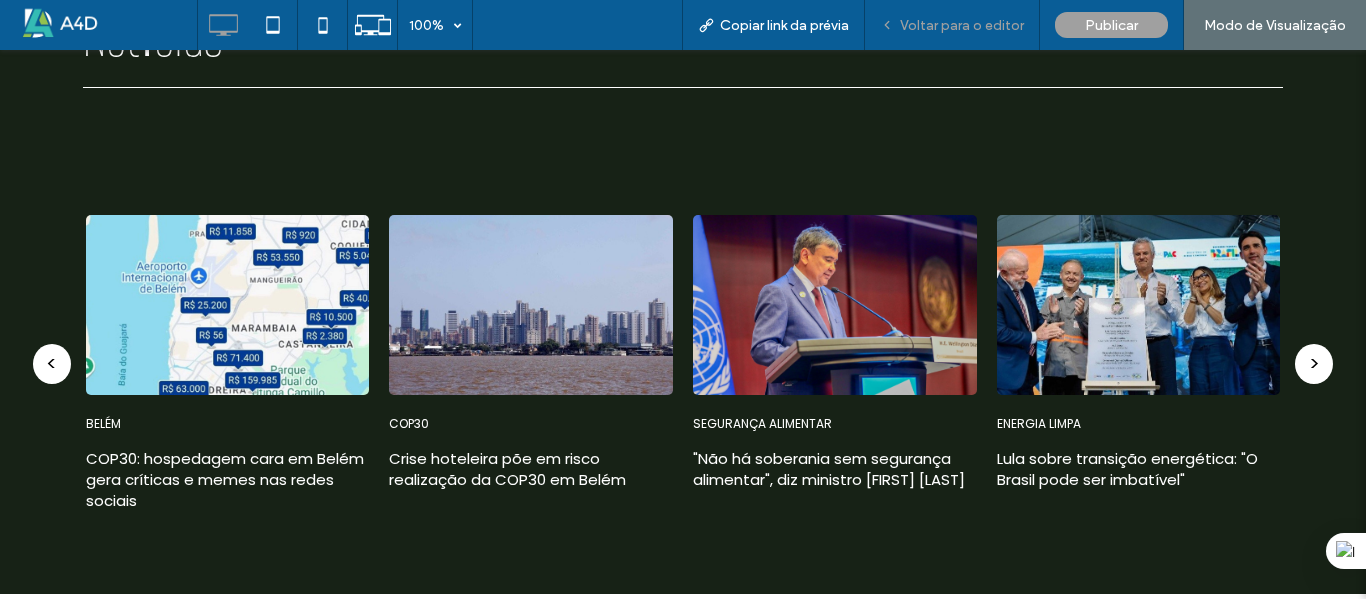 click on "Voltar para o editor" at bounding box center [962, 25] 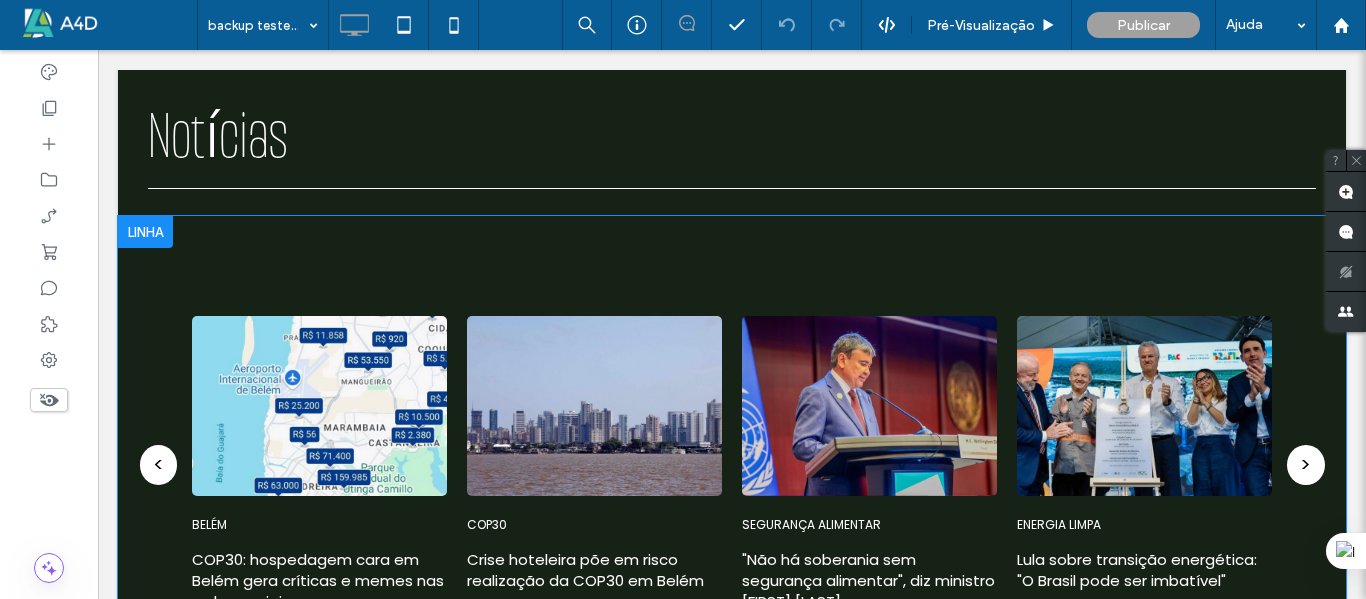 scroll, scrollTop: 1500, scrollLeft: 0, axis: vertical 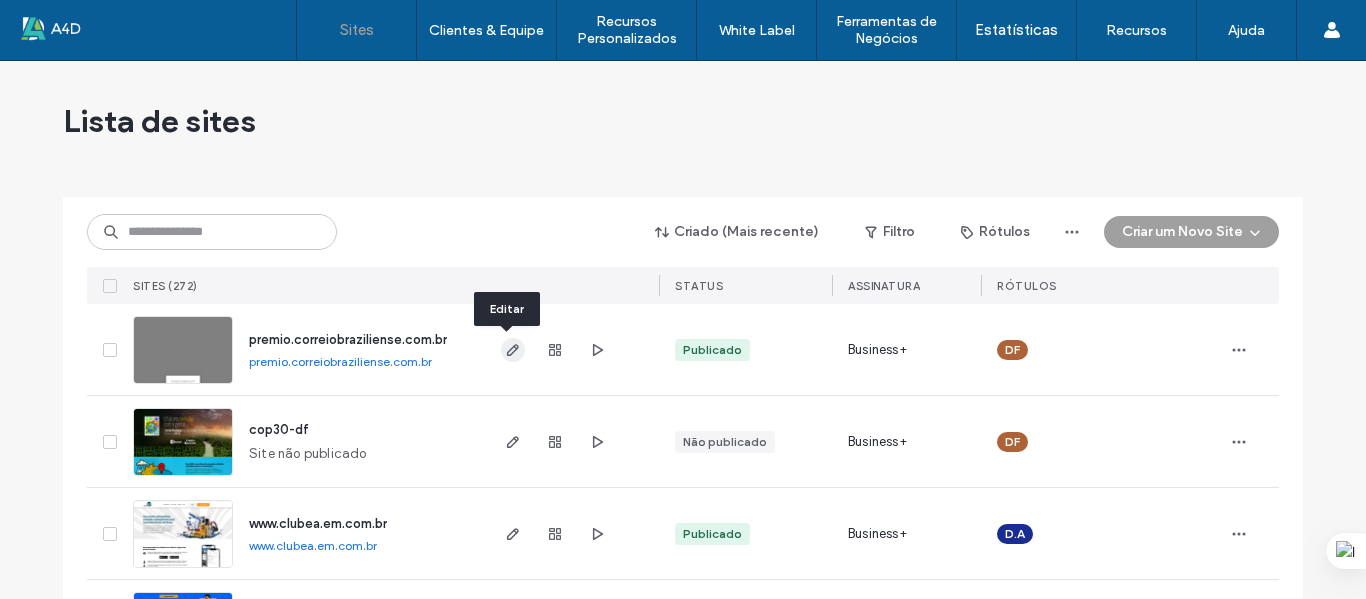 click 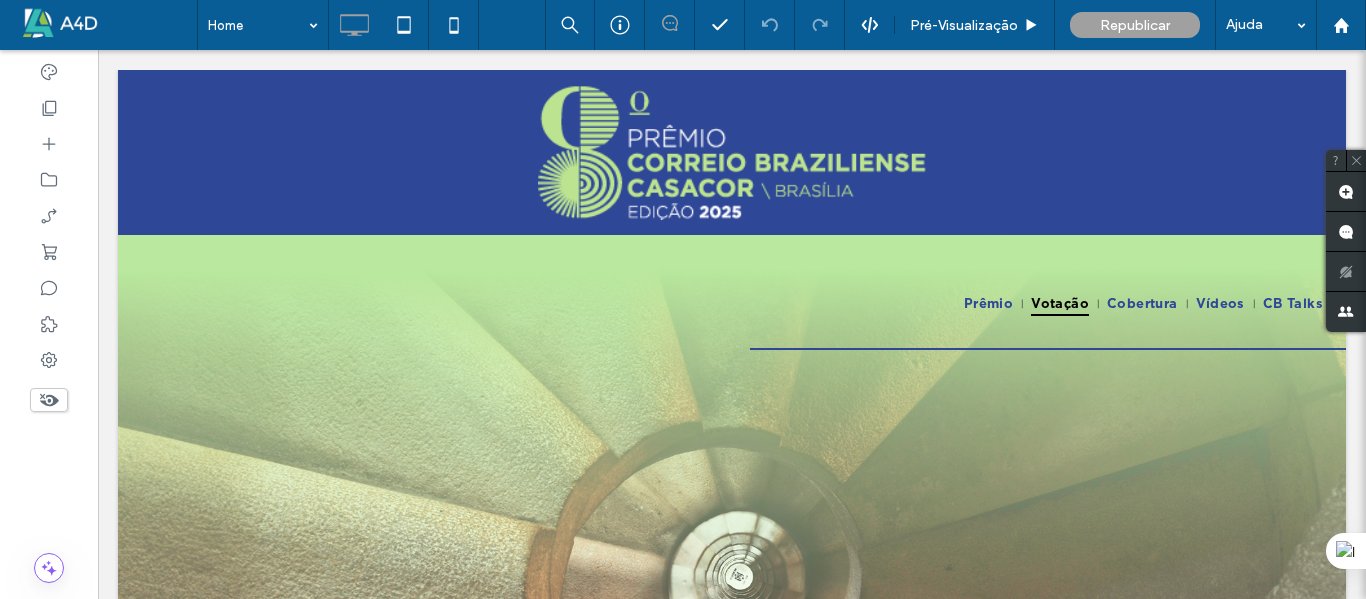 scroll, scrollTop: 1400, scrollLeft: 0, axis: vertical 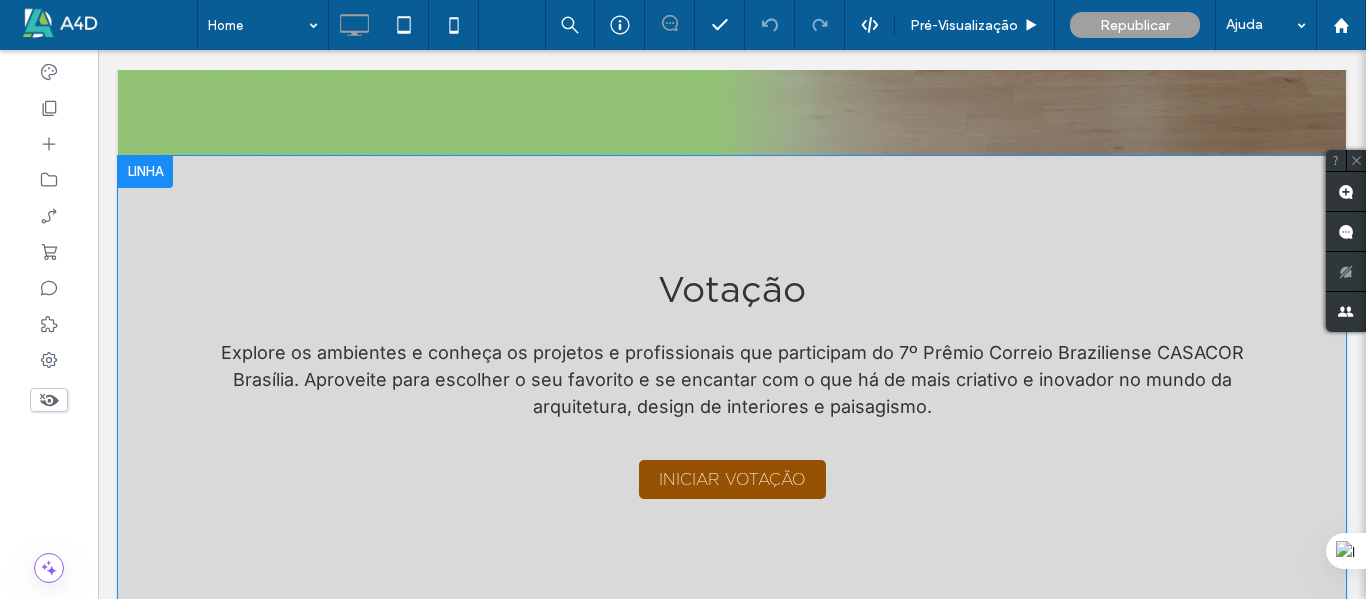 click at bounding box center [145, 172] 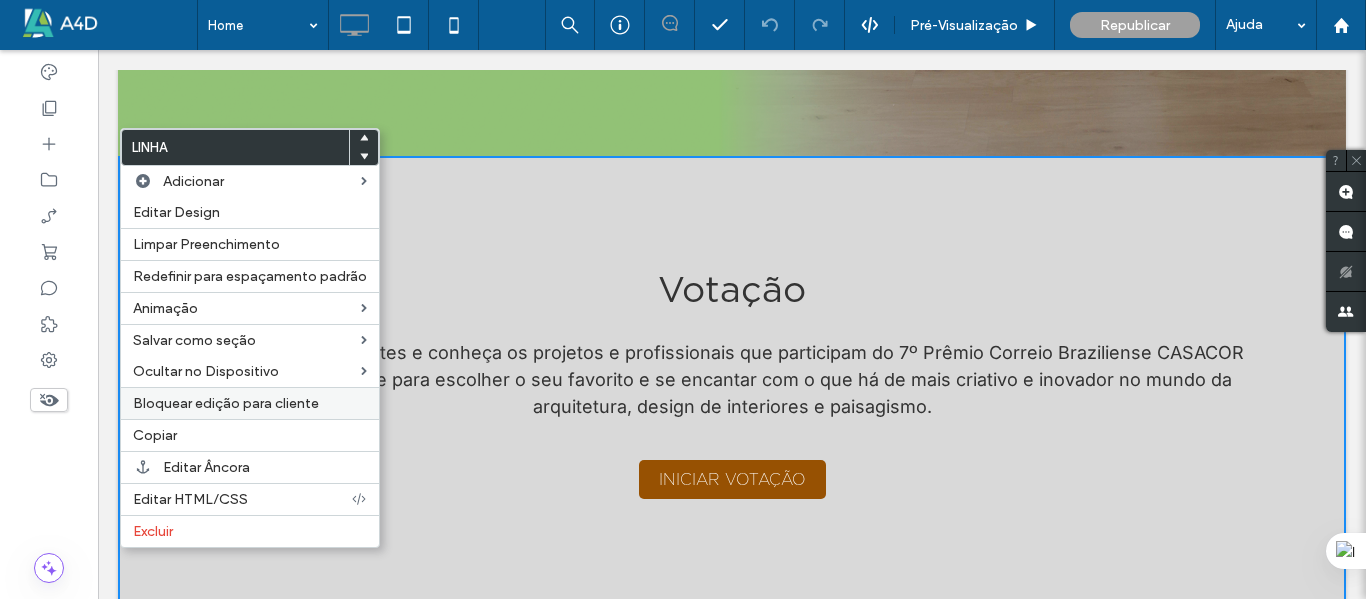 click on "Bloquear edição para cliente" at bounding box center [226, 403] 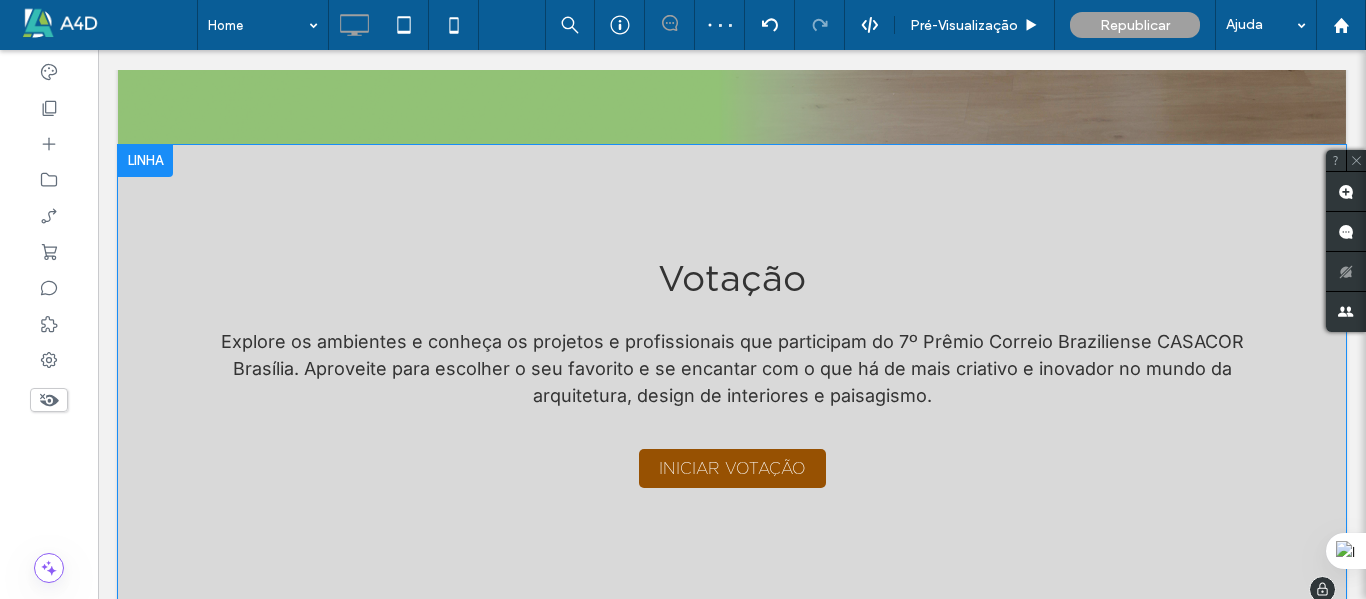 scroll, scrollTop: 1400, scrollLeft: 0, axis: vertical 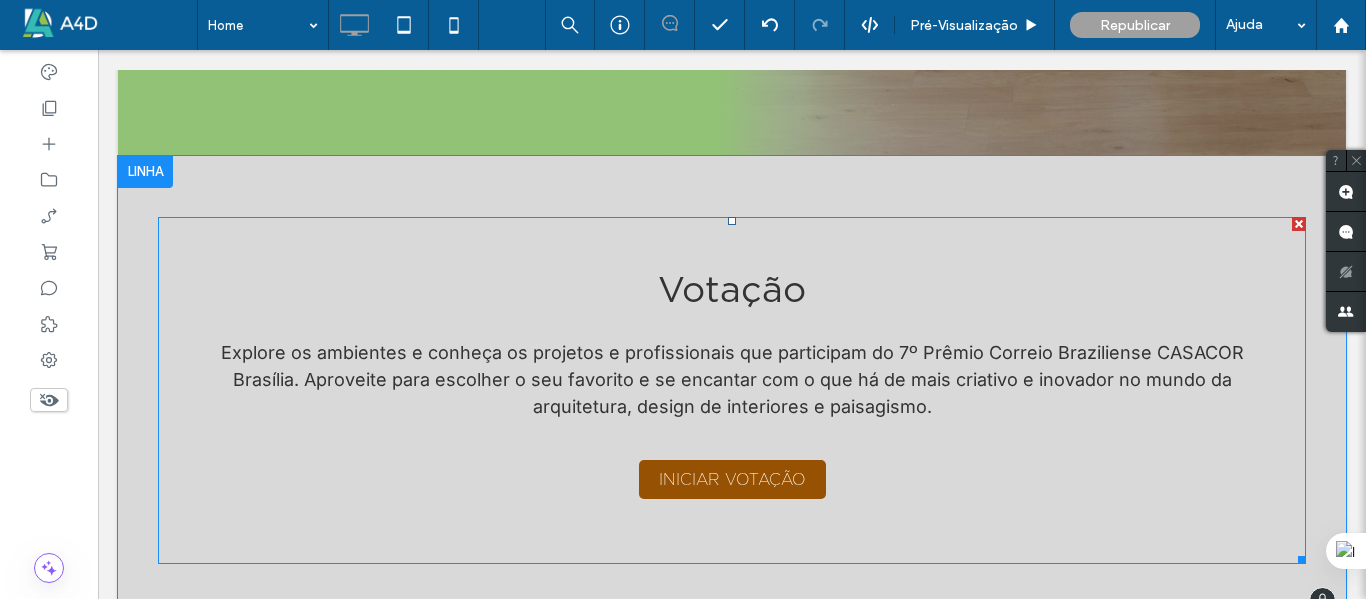 click at bounding box center [732, 390] 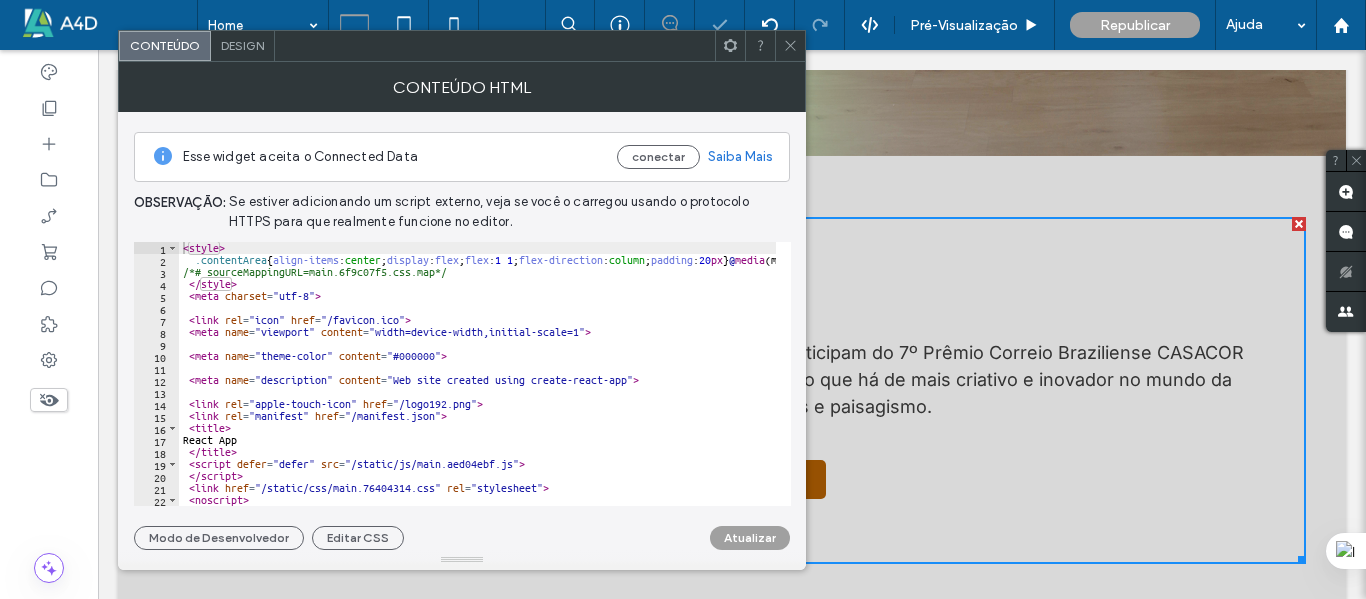 click 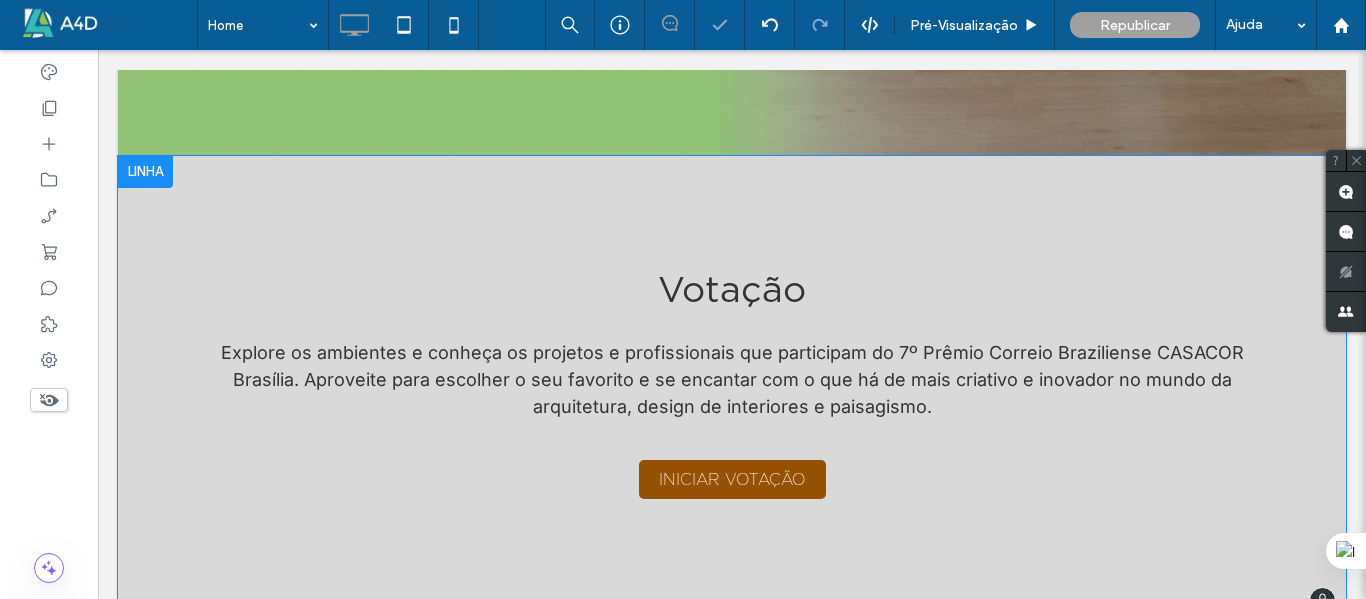 click at bounding box center (145, 172) 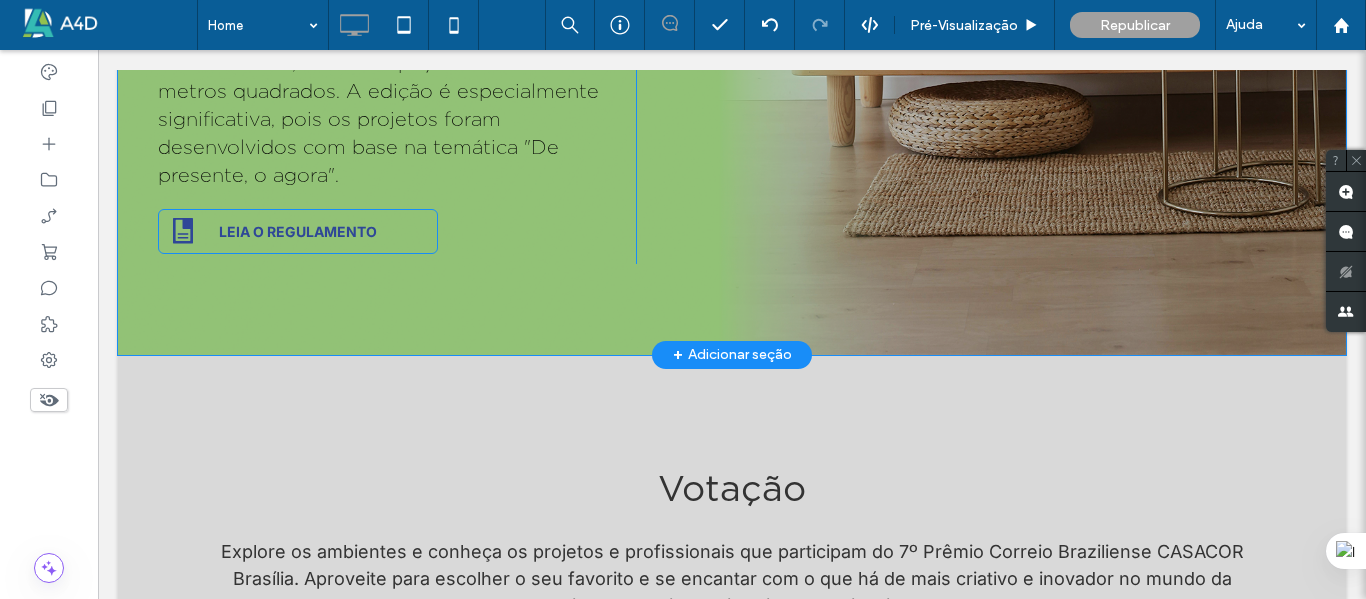 scroll, scrollTop: 1200, scrollLeft: 0, axis: vertical 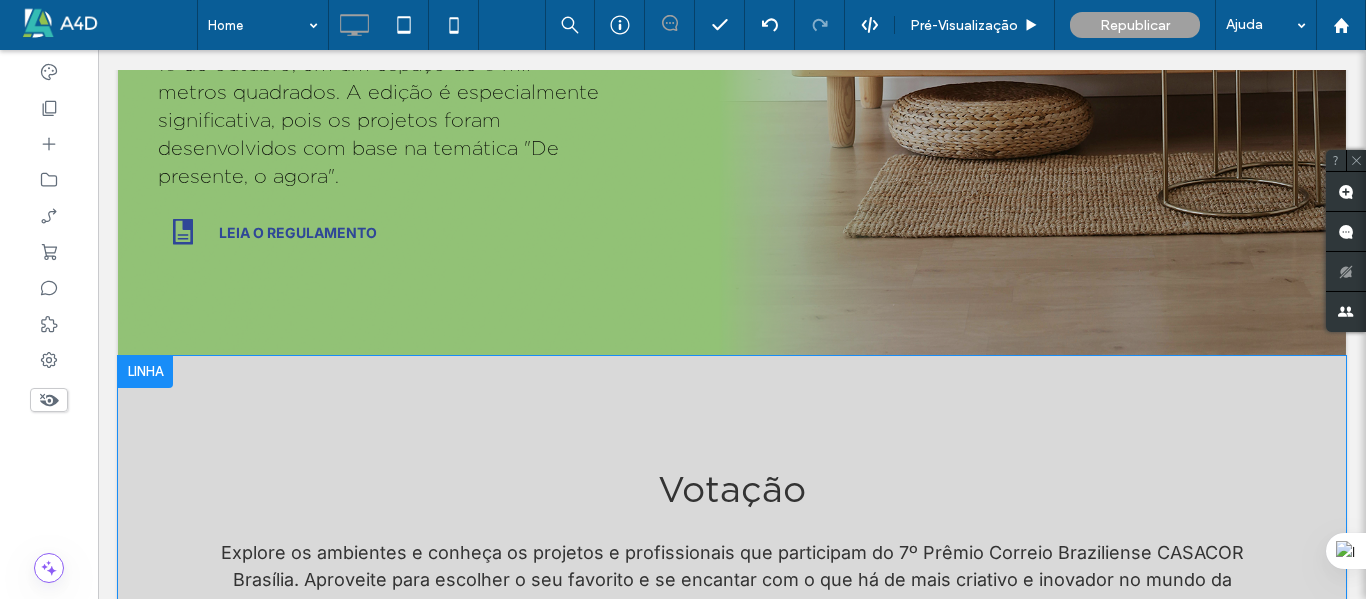 click at bounding box center (145, 372) 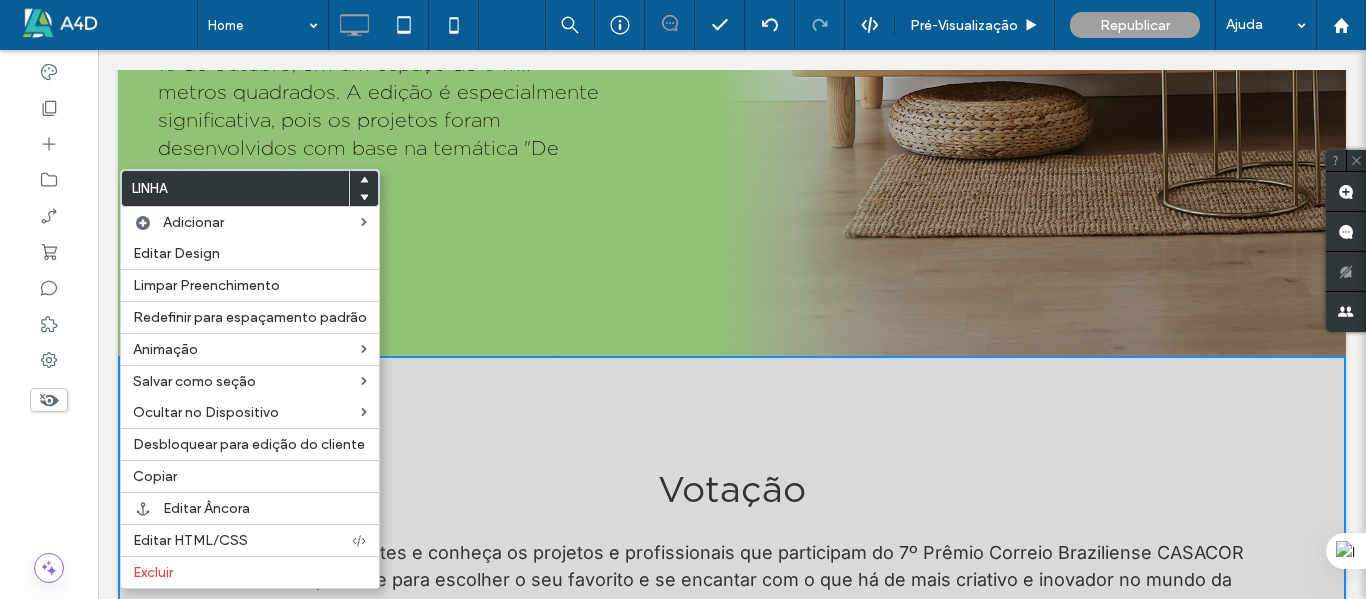 click on "React App
Votação Explore os ambientes e conheça os projetos e profissionais que participam do 7º Prêmio Correio Braziliense CASACOR Brasília. Aproveite para escolher o seu favorito e se encantar com o que há de mais criativo e inovador no mundo da arquitetura, design de interiores e paisagismo. INICIAR VOTAÇÃO
Click To Paste
Linha + Adicionar seção" at bounding box center (732, 590) 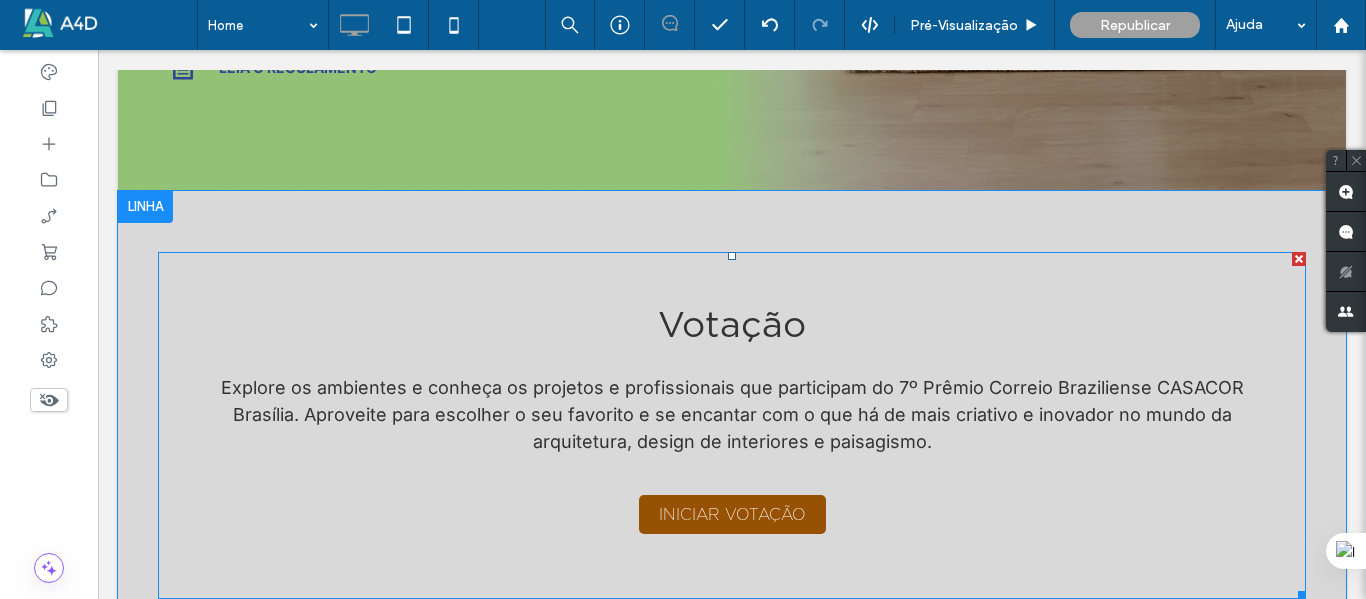 scroll, scrollTop: 1400, scrollLeft: 0, axis: vertical 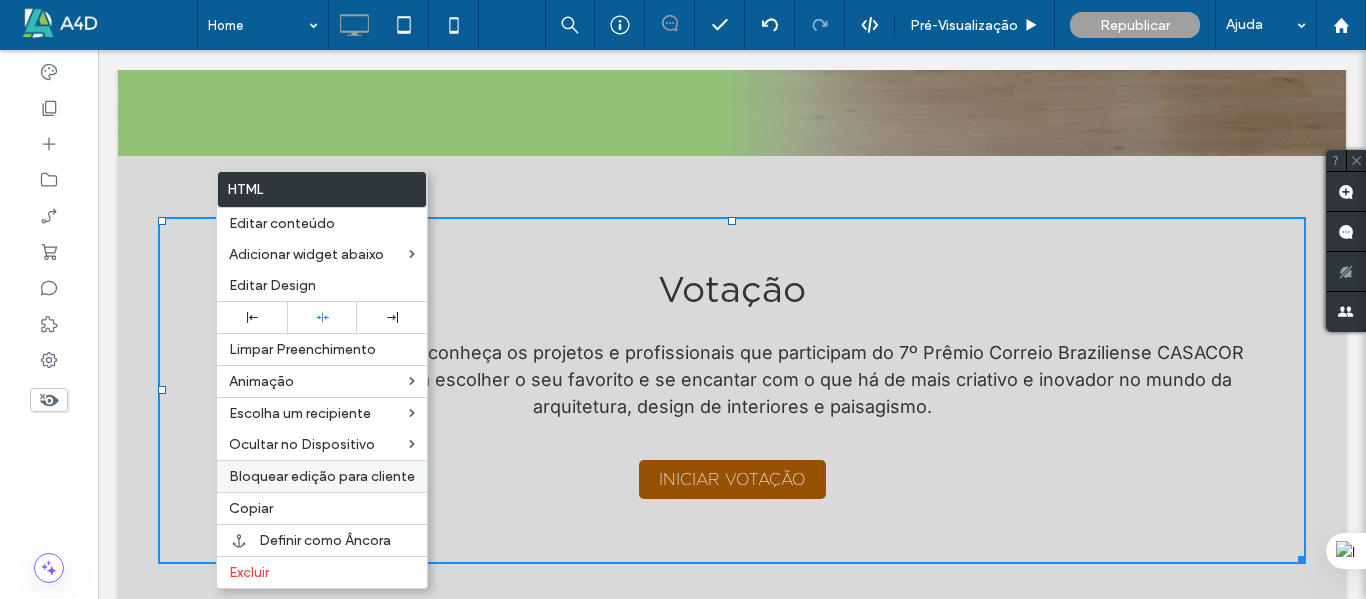 click on "Bloquear edição para cliente" at bounding box center [322, 476] 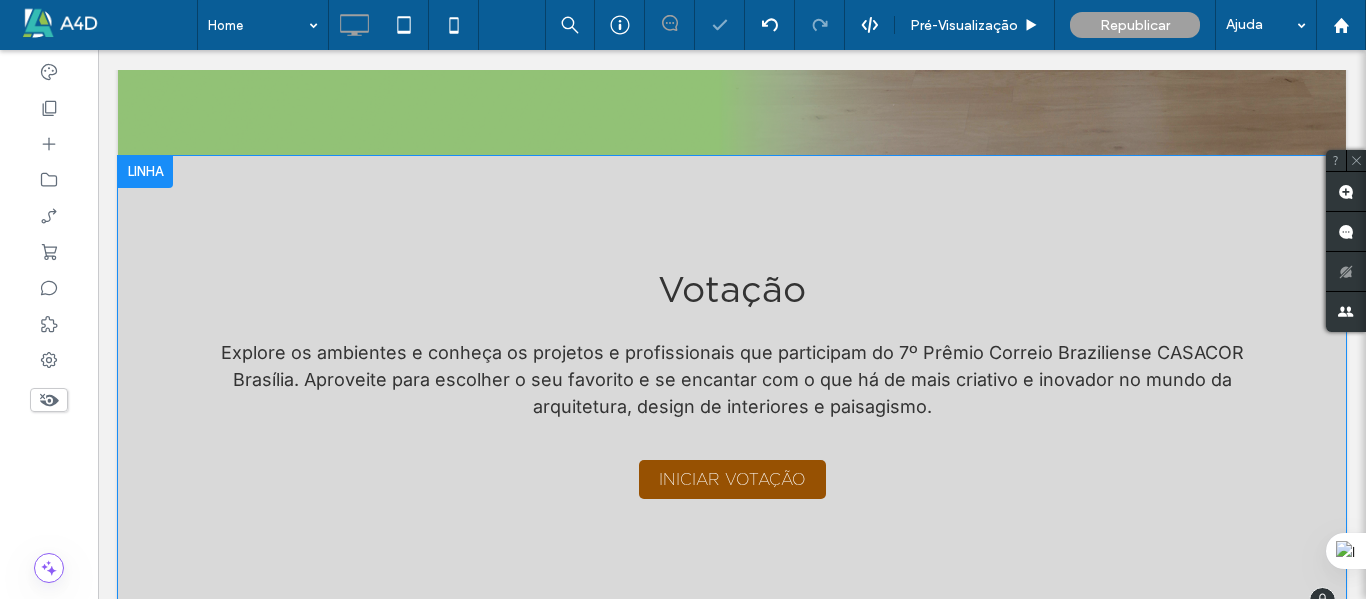 click at bounding box center (145, 172) 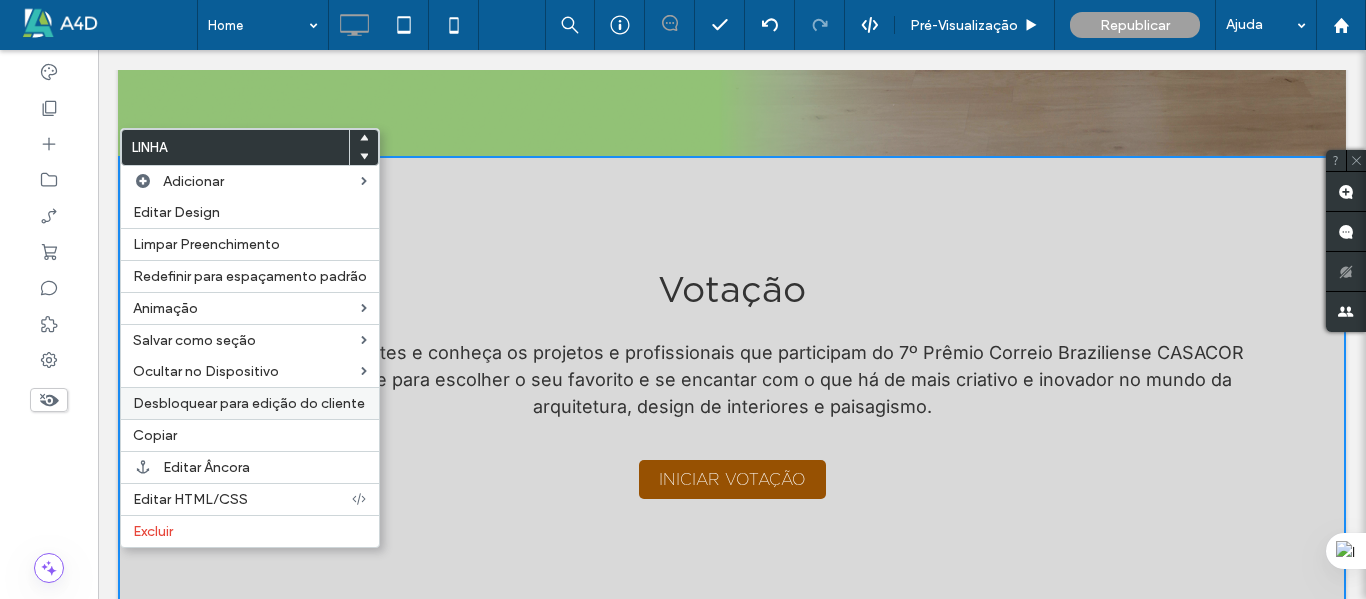 click on "Desbloquear para edição do cliente" at bounding box center [249, 403] 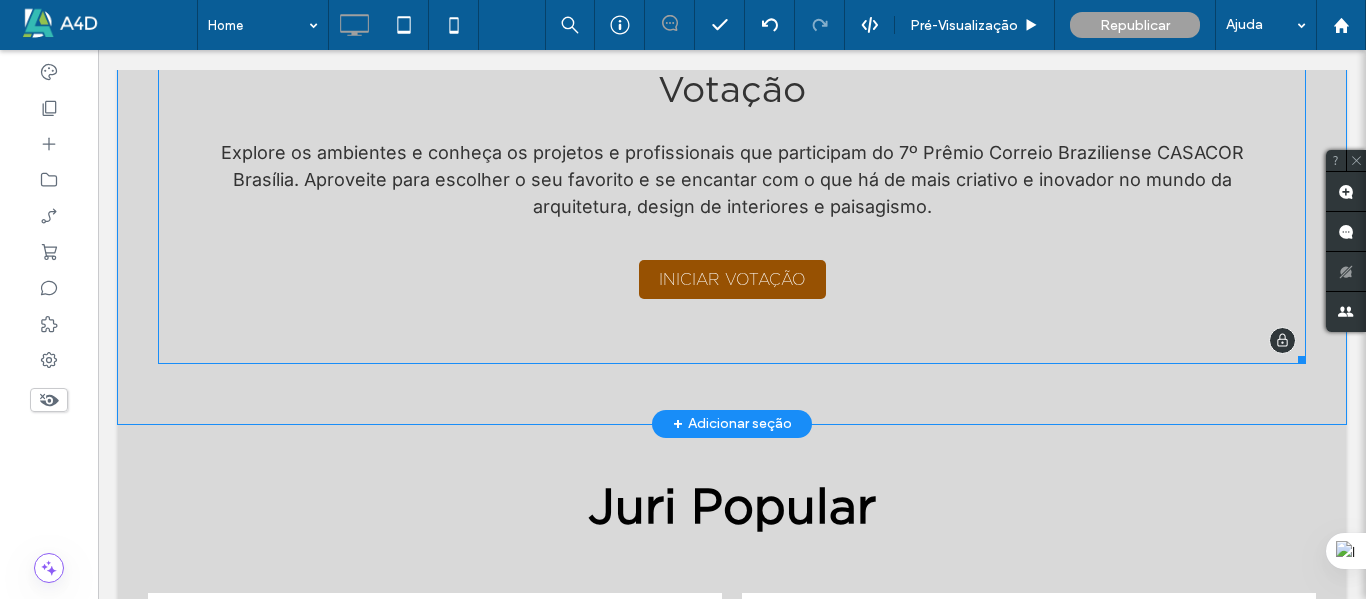 scroll, scrollTop: 1400, scrollLeft: 0, axis: vertical 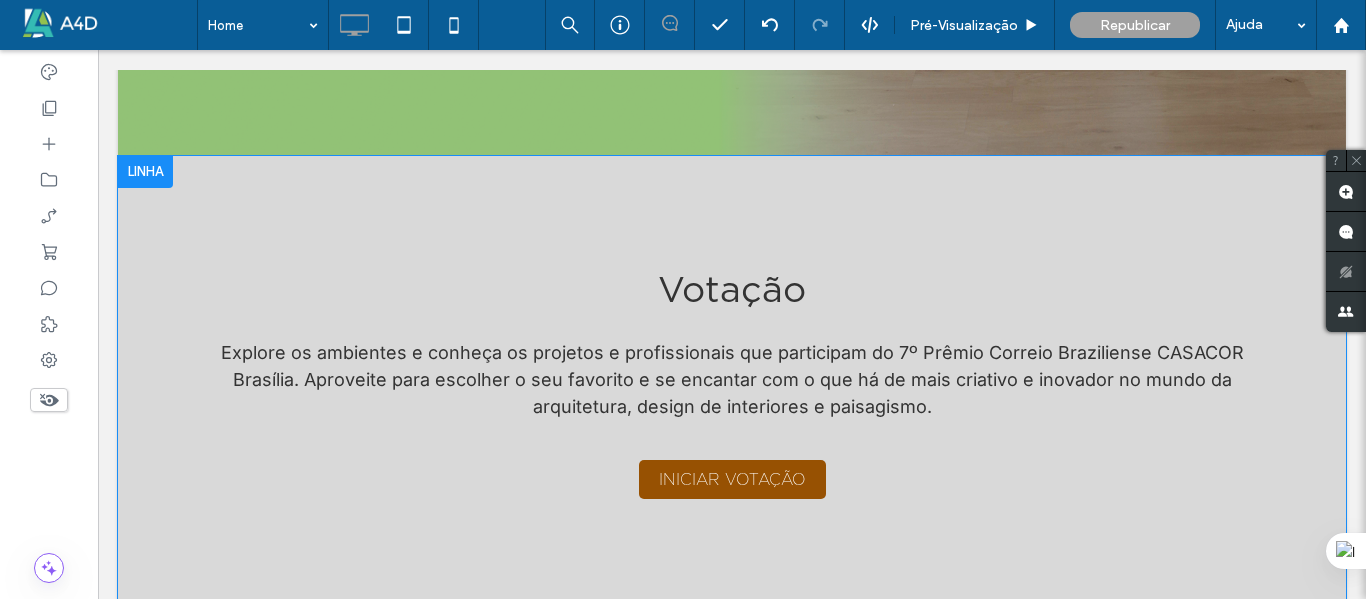 click at bounding box center (145, 172) 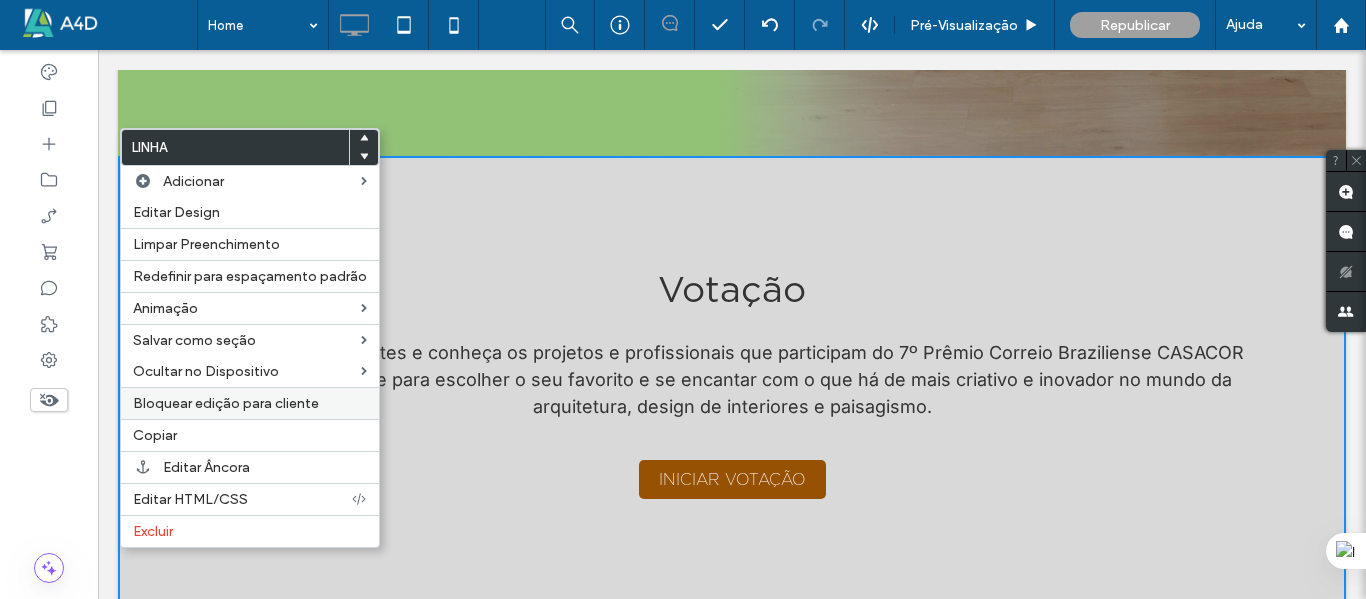 click on "Bloquear edição para cliente" at bounding box center (226, 403) 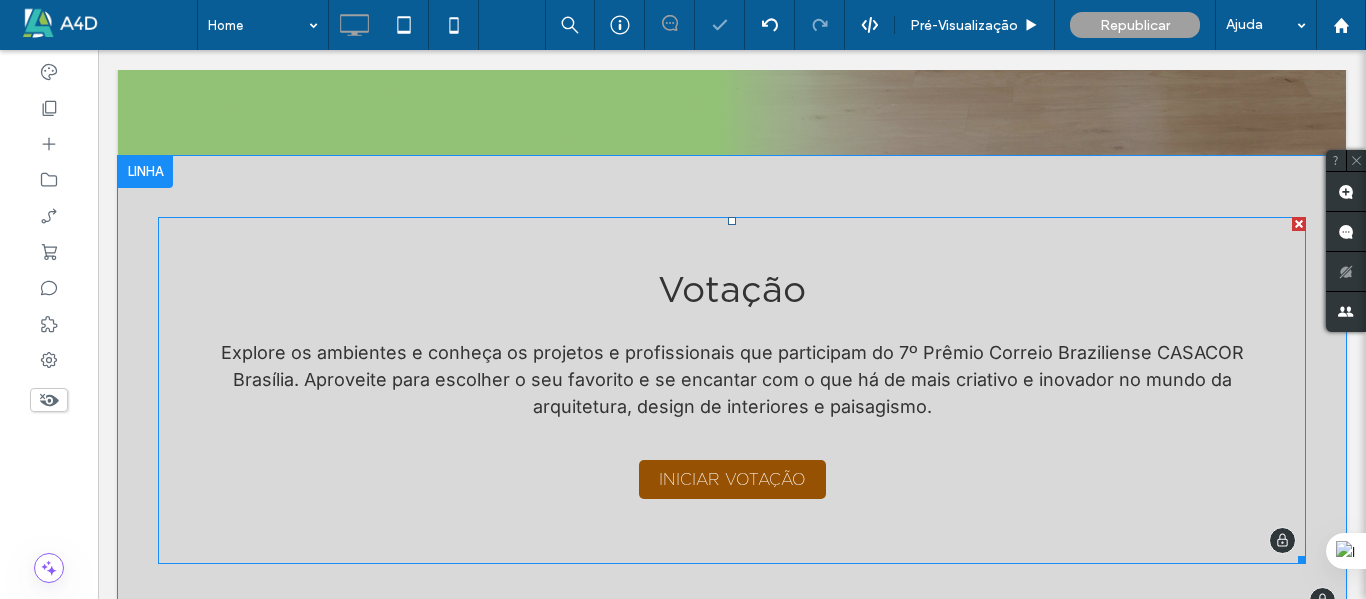 click at bounding box center (732, 390) 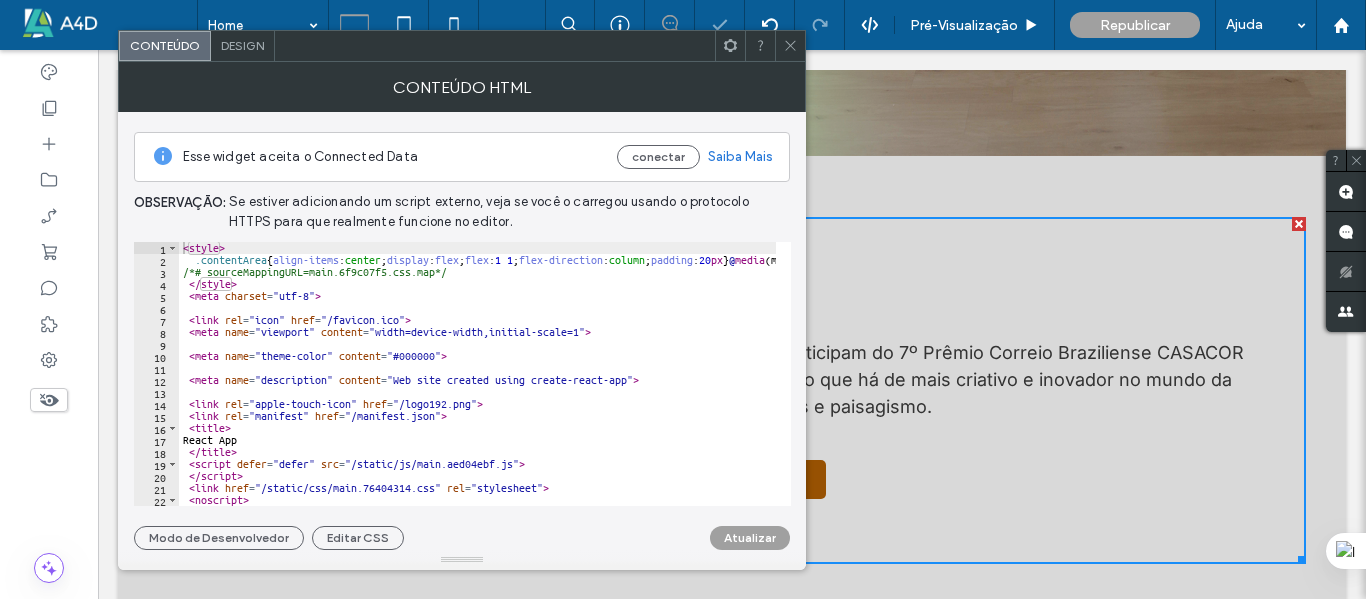 click 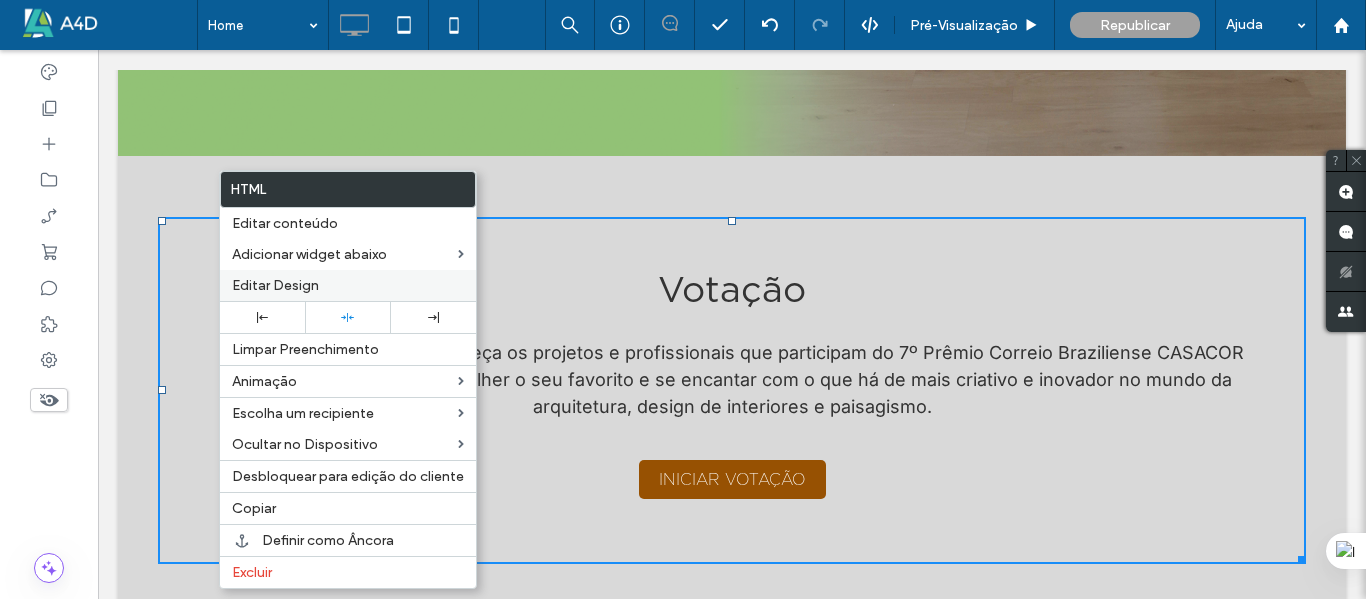 click on "Editar Design" at bounding box center [275, 285] 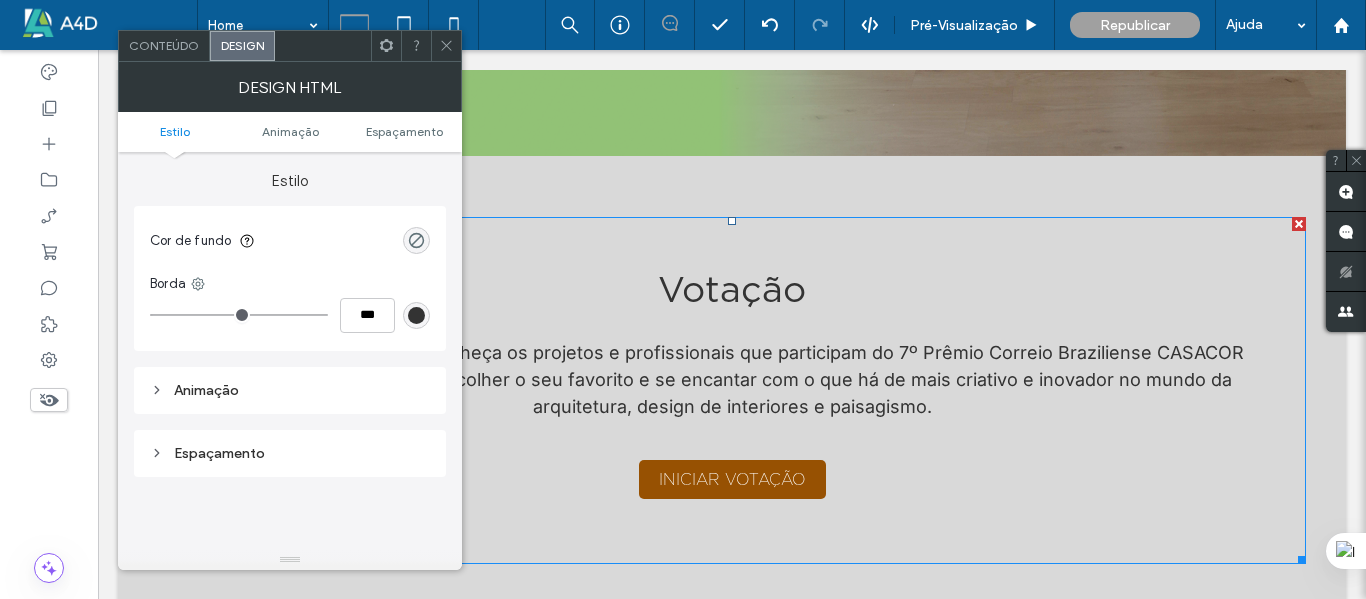 click 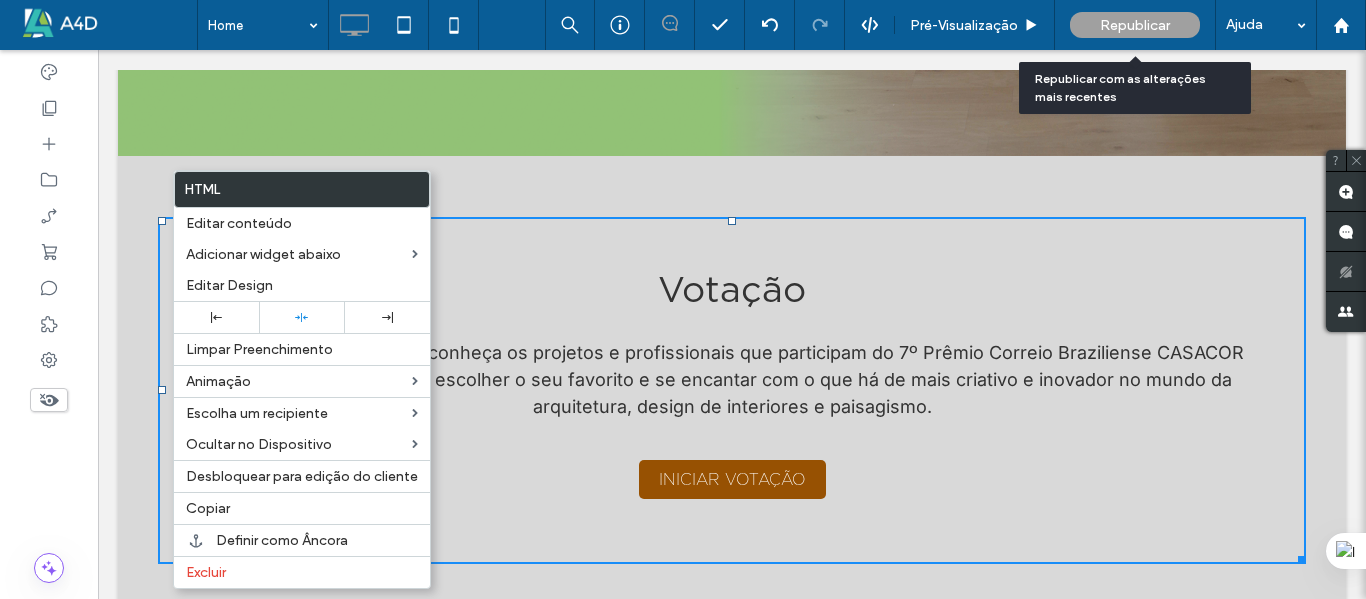 click on "Republicar" at bounding box center [1135, 25] 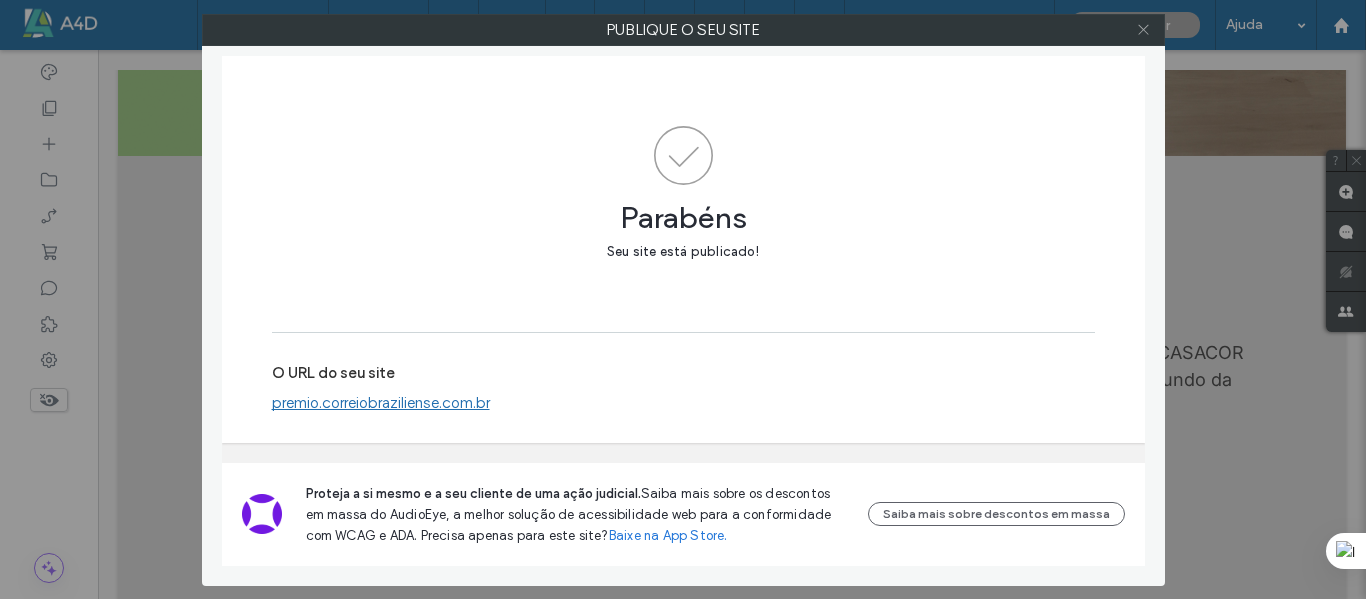 click 